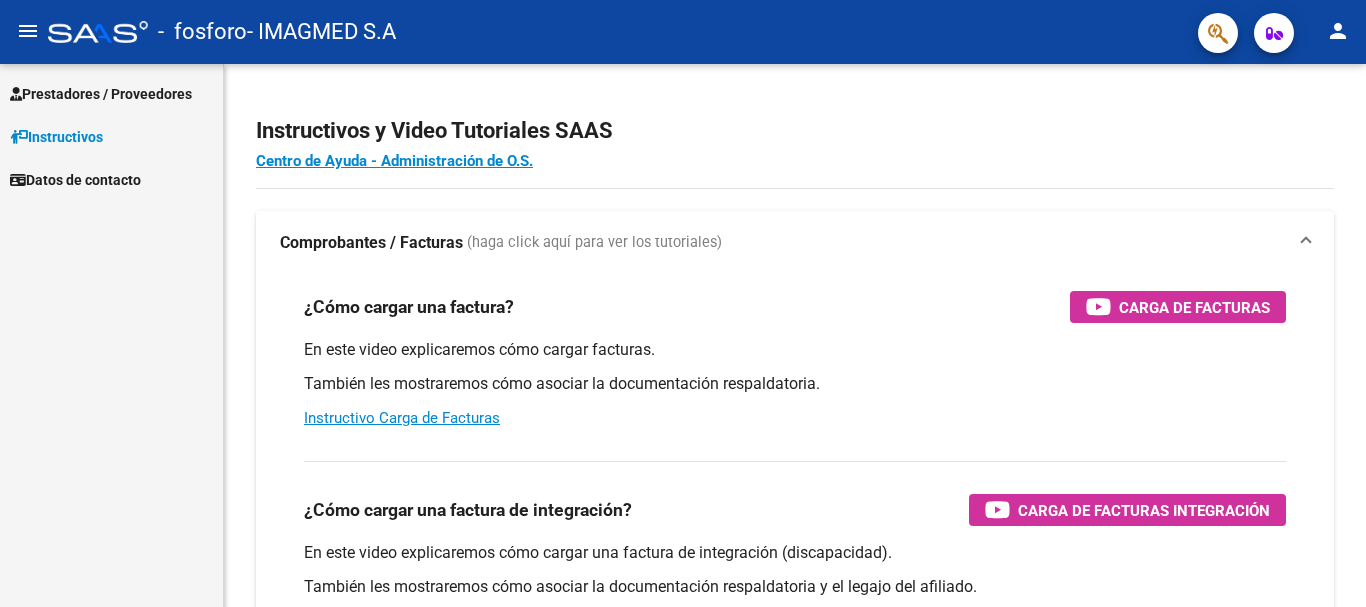 scroll, scrollTop: 0, scrollLeft: 0, axis: both 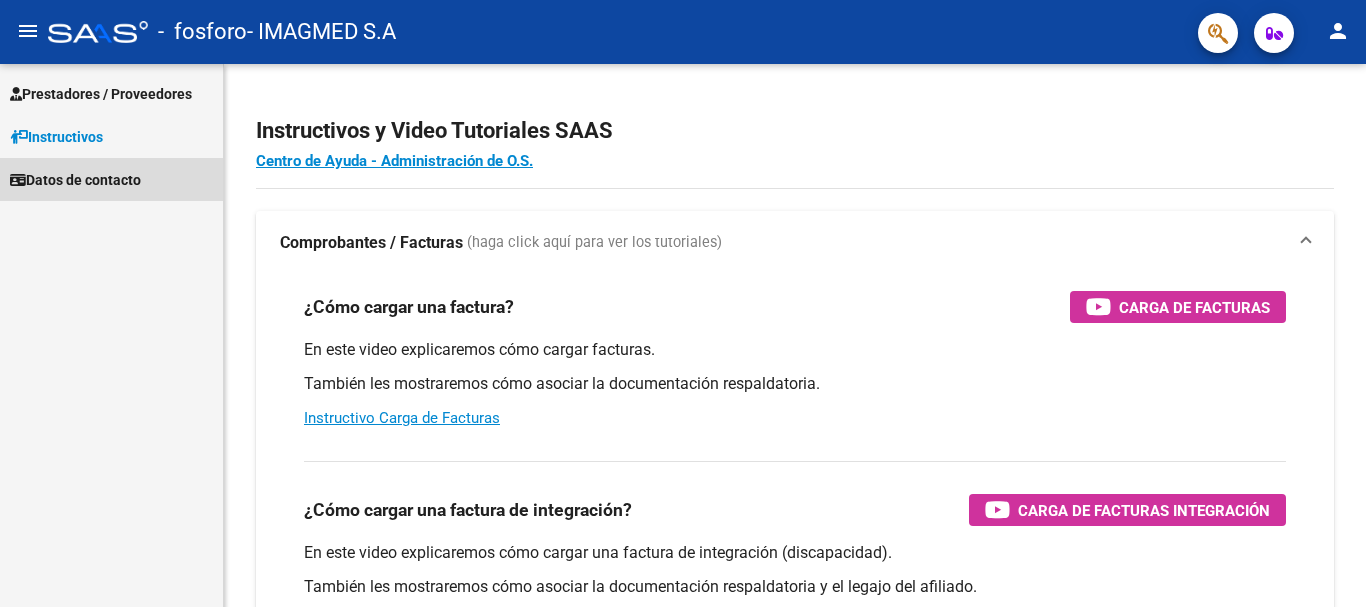 click on "Datos de contacto" at bounding box center (75, 180) 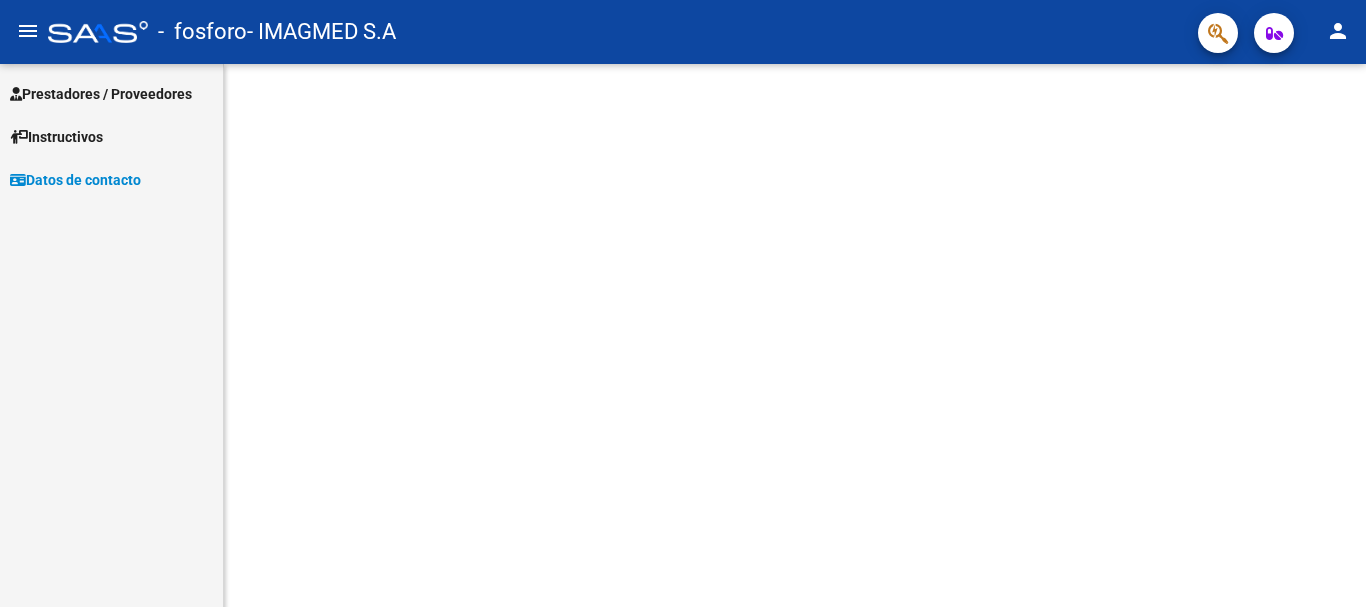 click on "Prestadores / Proveedores" at bounding box center [101, 94] 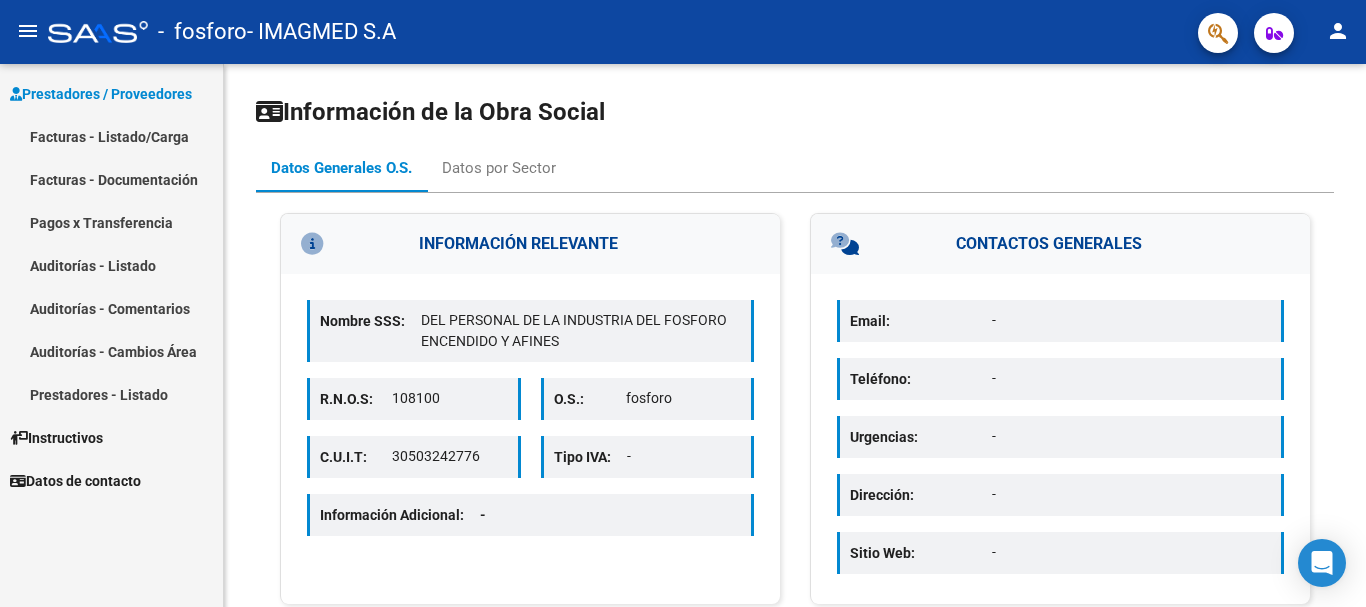 click on "Facturas - Listado/Carga" at bounding box center (111, 136) 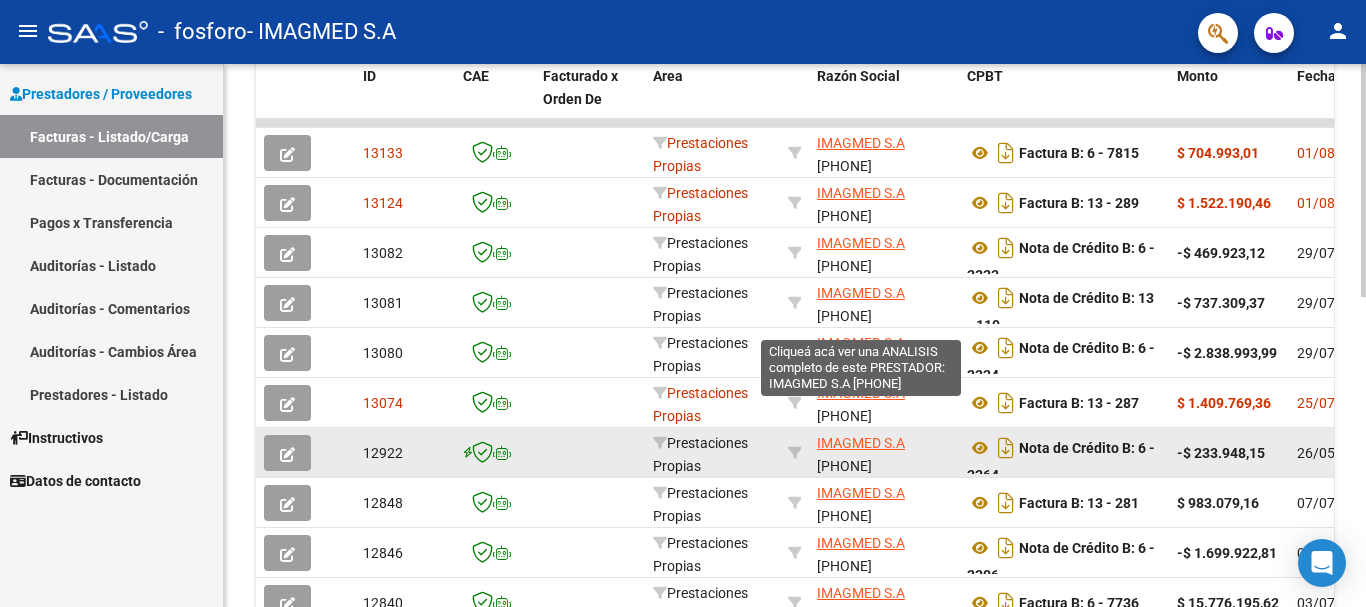 scroll, scrollTop: 599, scrollLeft: 0, axis: vertical 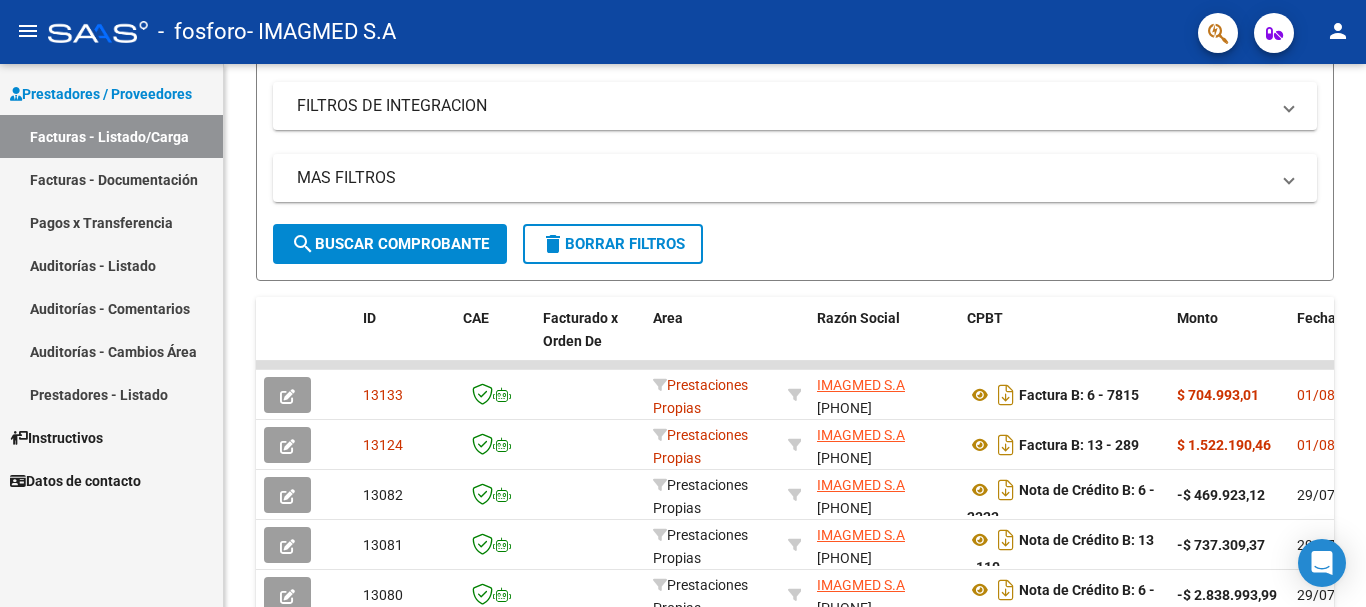 click on "Auditorías - Listado" at bounding box center [111, 265] 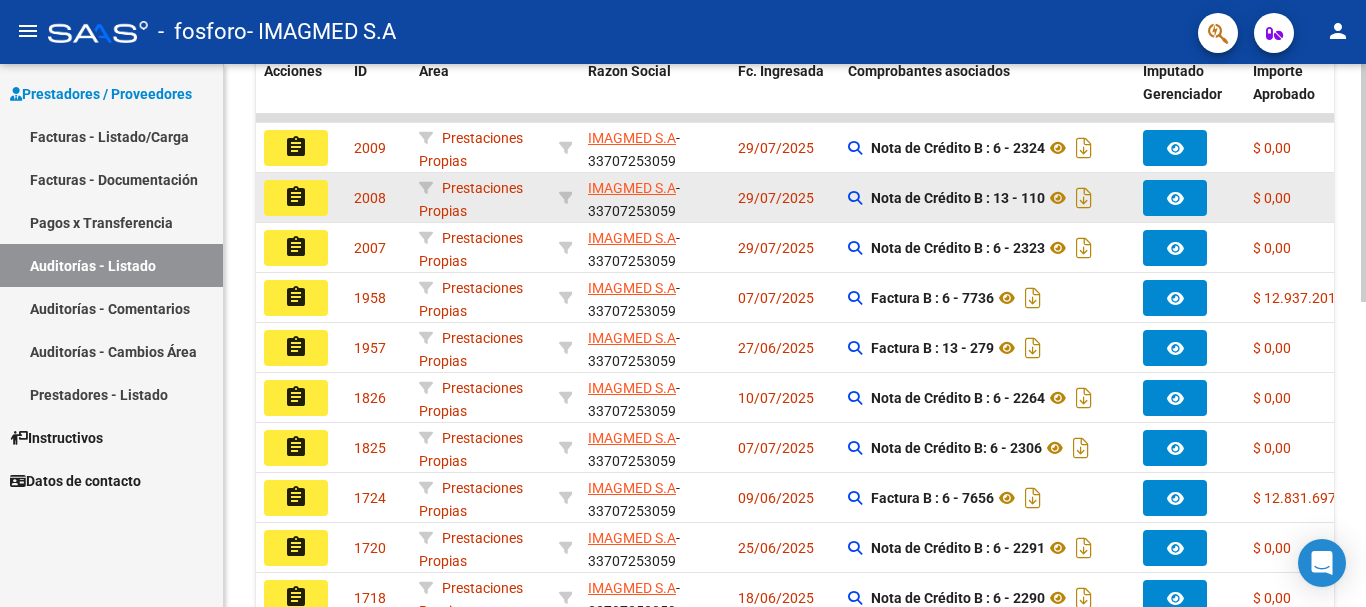 scroll, scrollTop: 425, scrollLeft: 0, axis: vertical 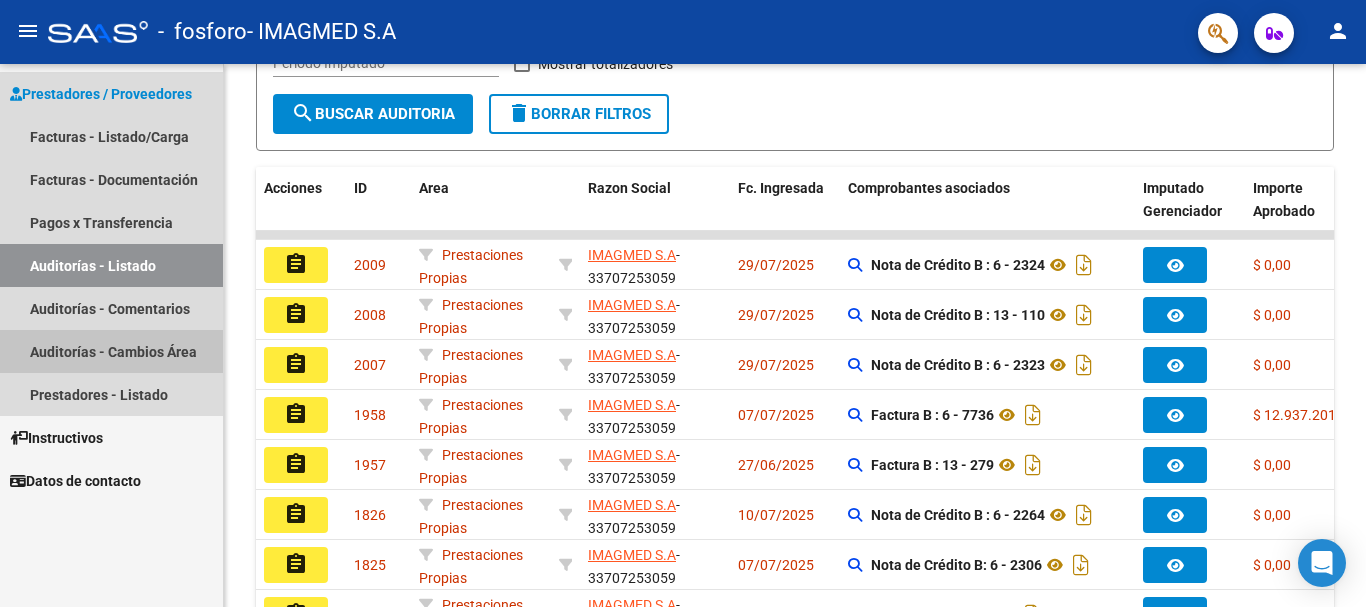 click on "Auditorías - Cambios Área" at bounding box center [111, 351] 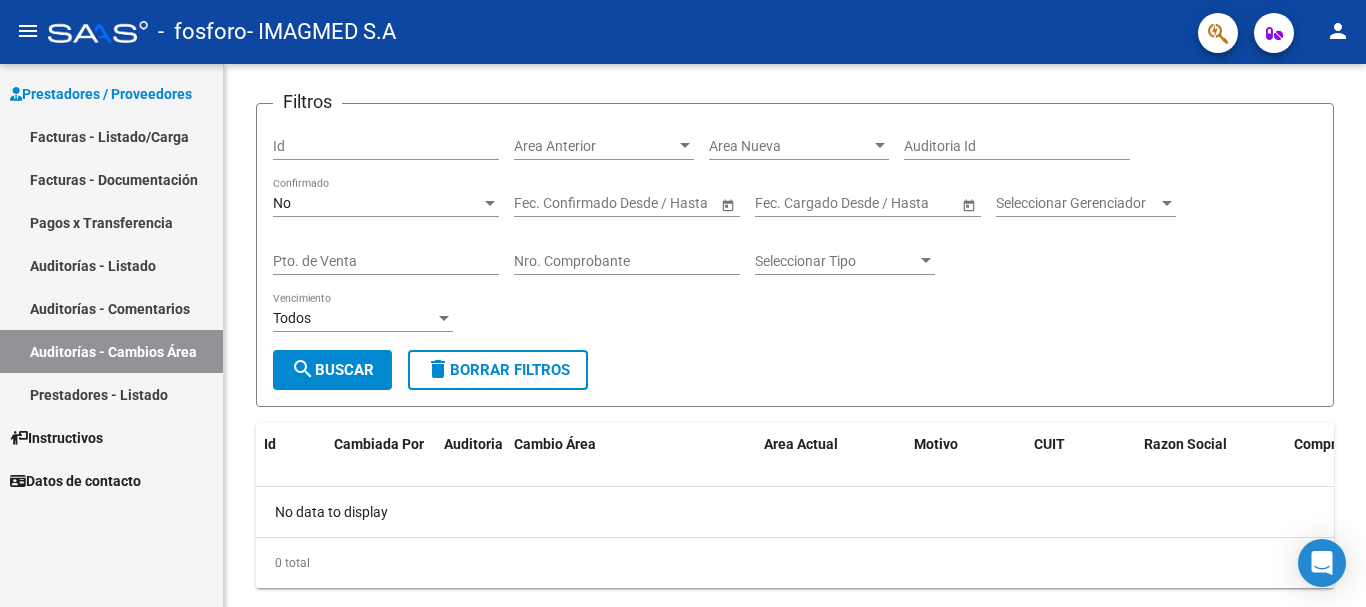 scroll, scrollTop: 121, scrollLeft: 0, axis: vertical 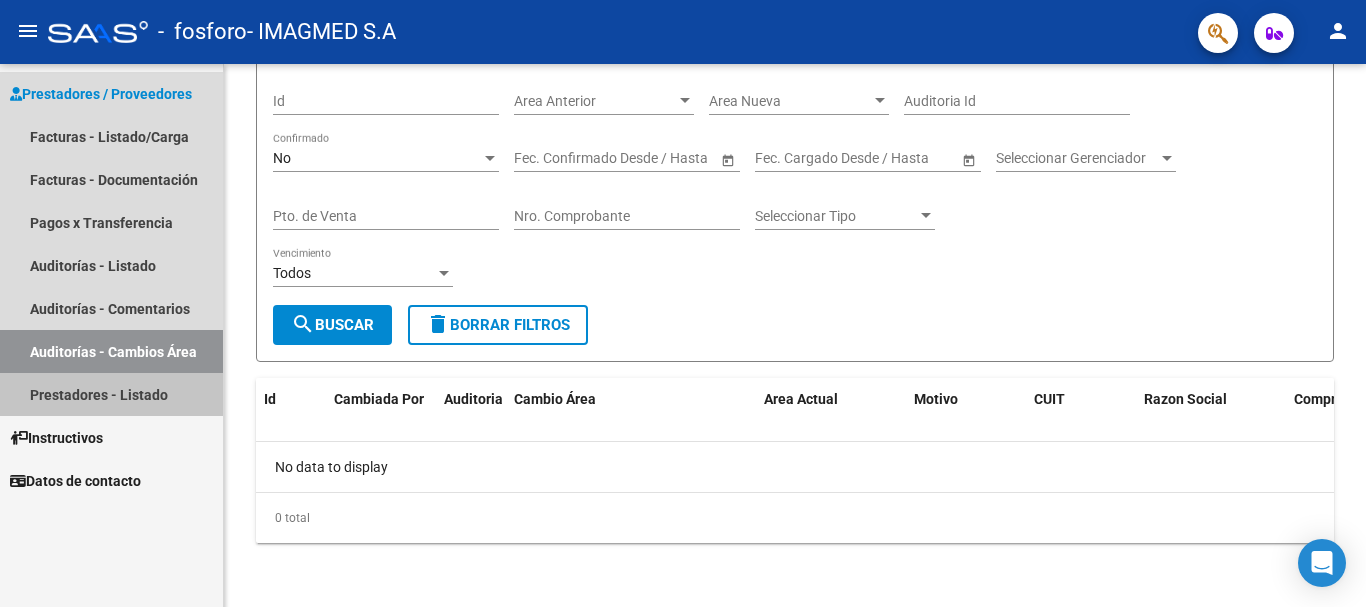 click on "Prestadores - Listado" at bounding box center [111, 394] 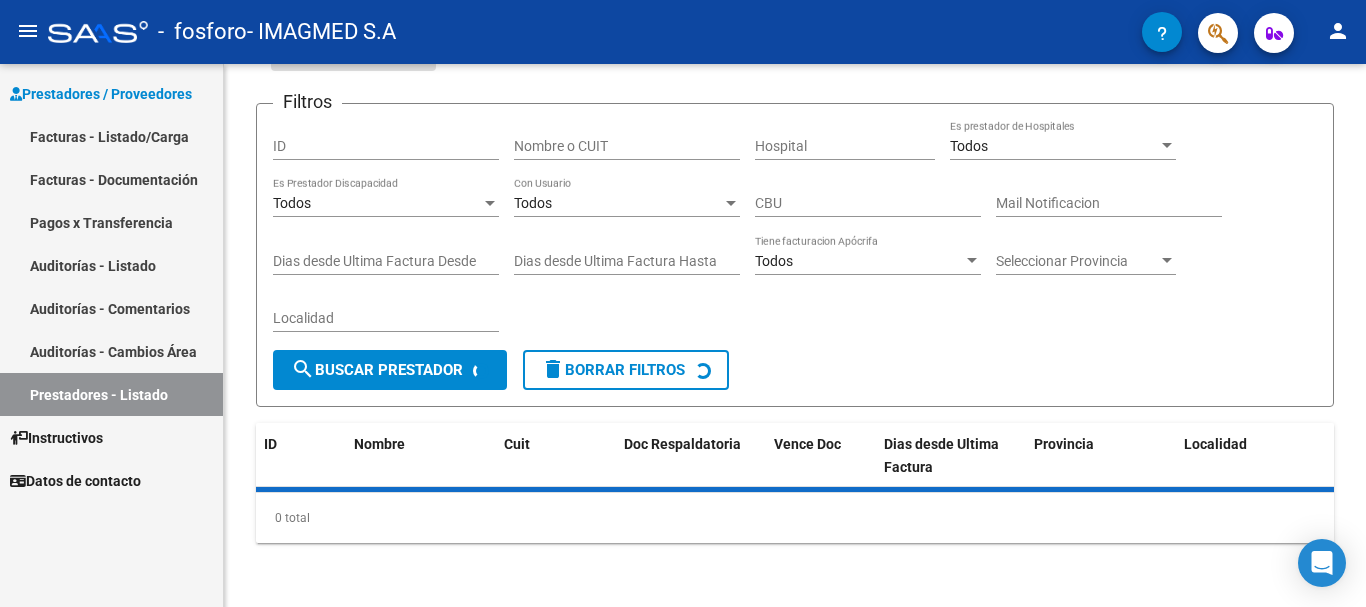 scroll, scrollTop: 175, scrollLeft: 0, axis: vertical 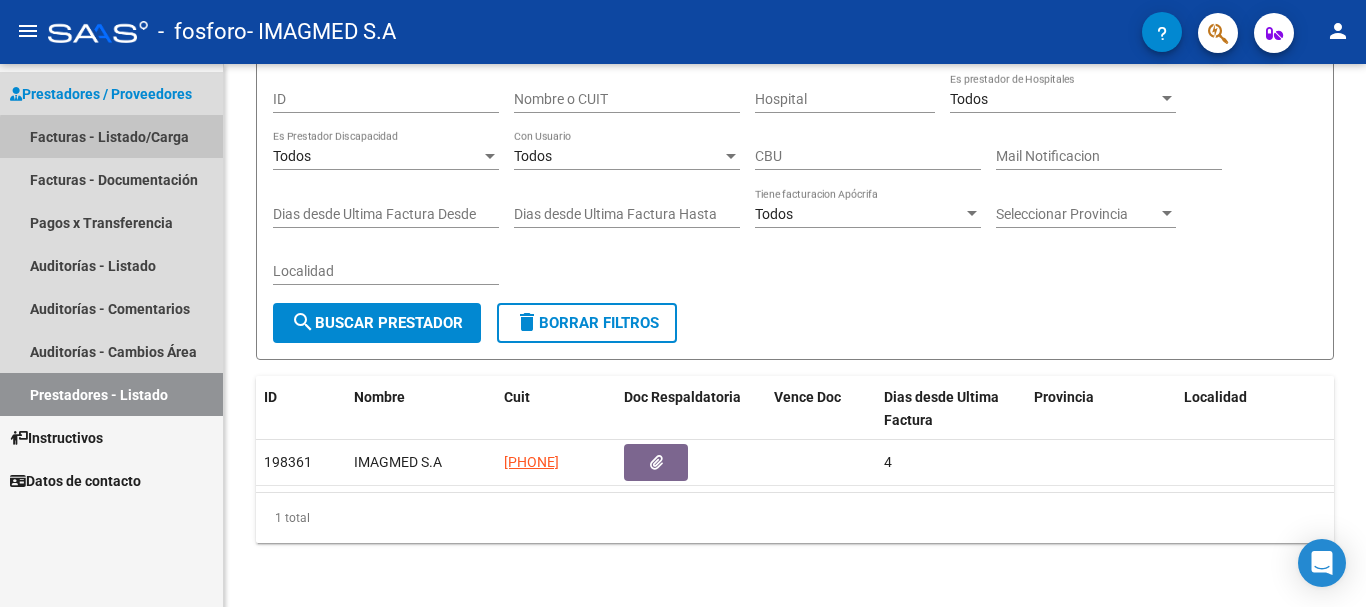 click on "Facturas - Listado/Carga" at bounding box center [111, 136] 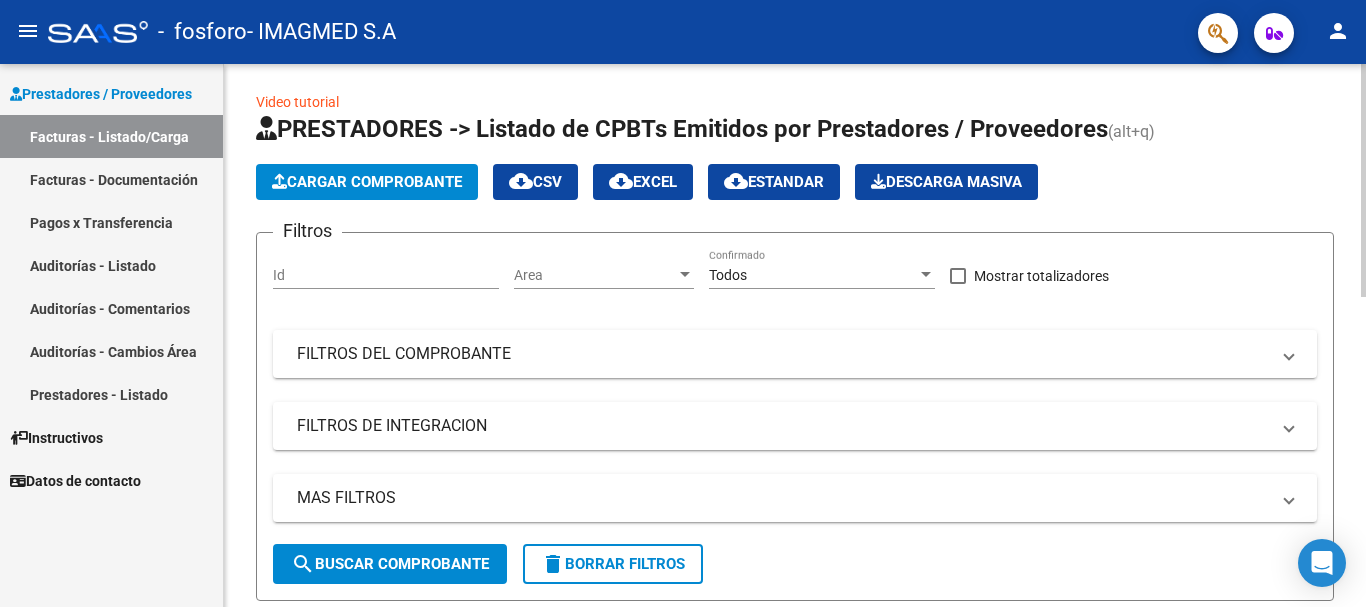 scroll, scrollTop: 0, scrollLeft: 0, axis: both 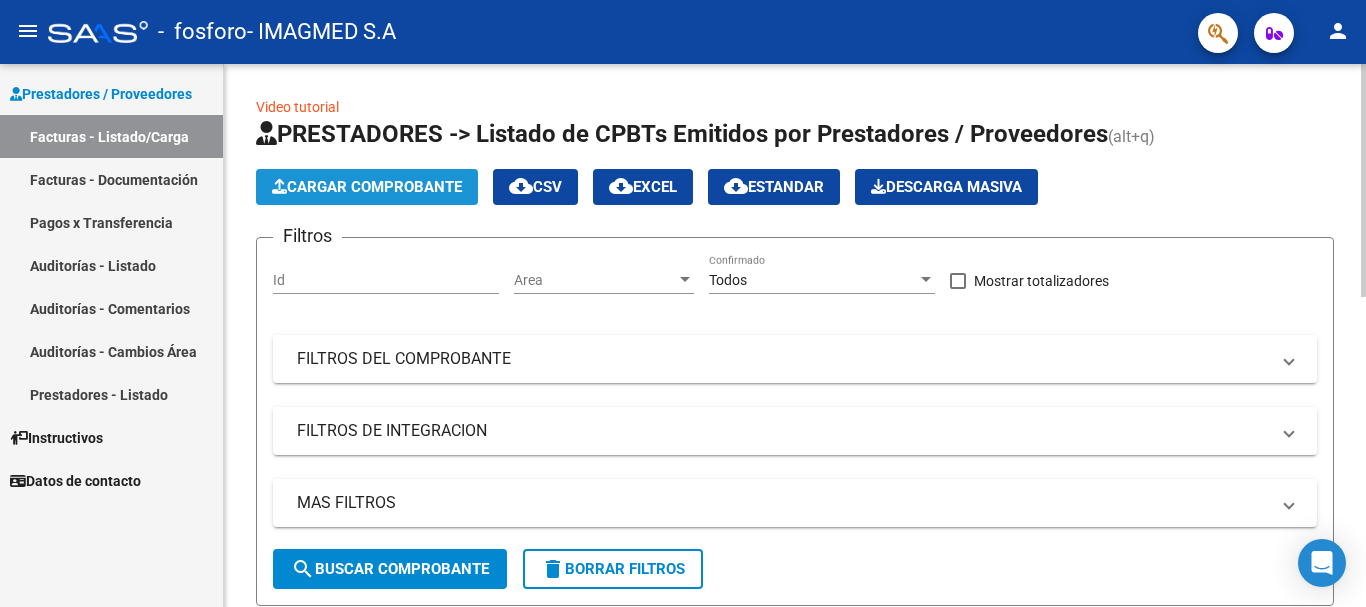 click on "Cargar Comprobante" 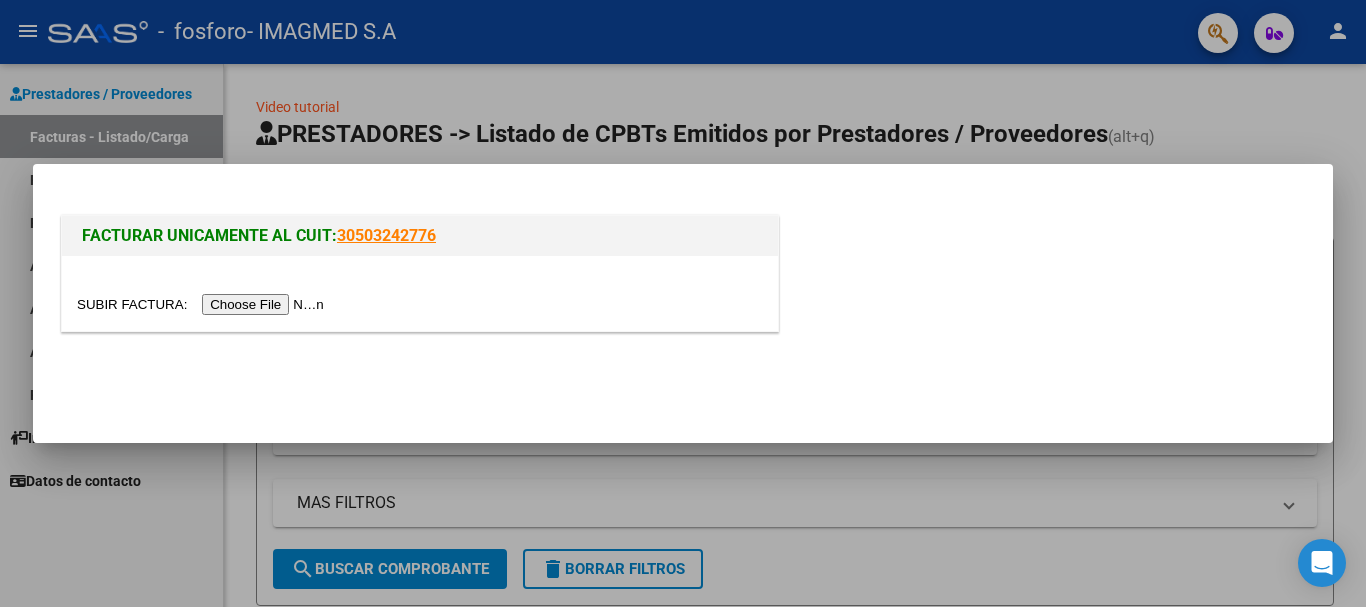 click at bounding box center [203, 304] 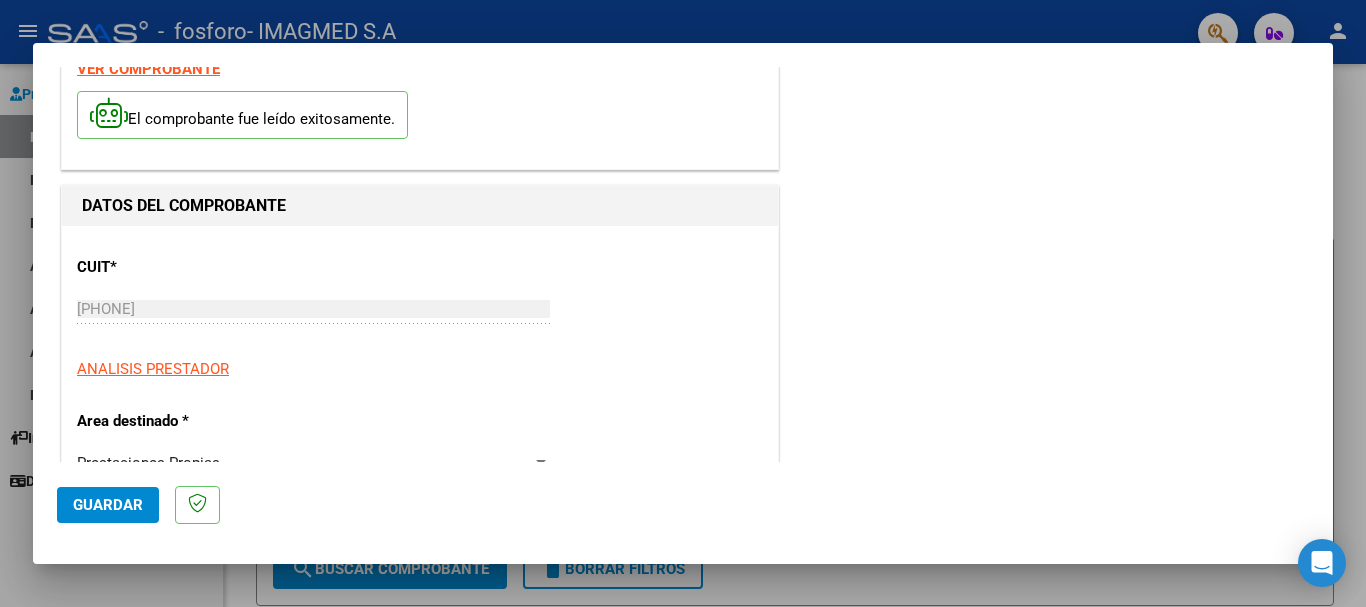 scroll, scrollTop: 0, scrollLeft: 0, axis: both 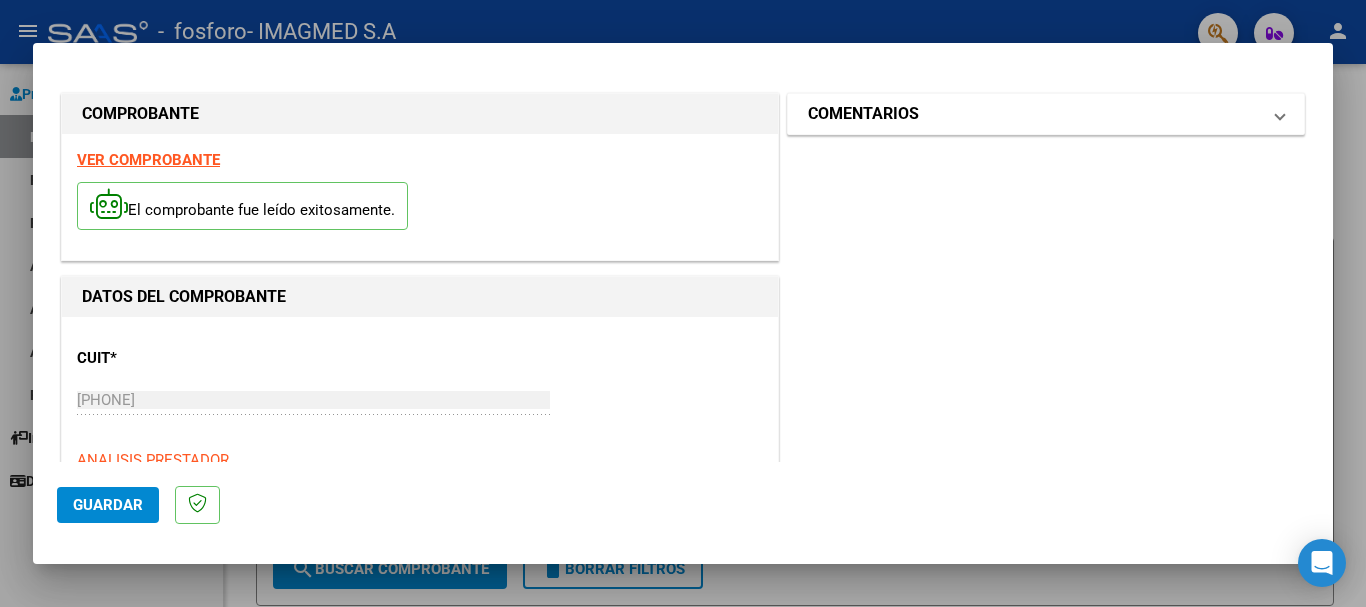 click at bounding box center (1280, 114) 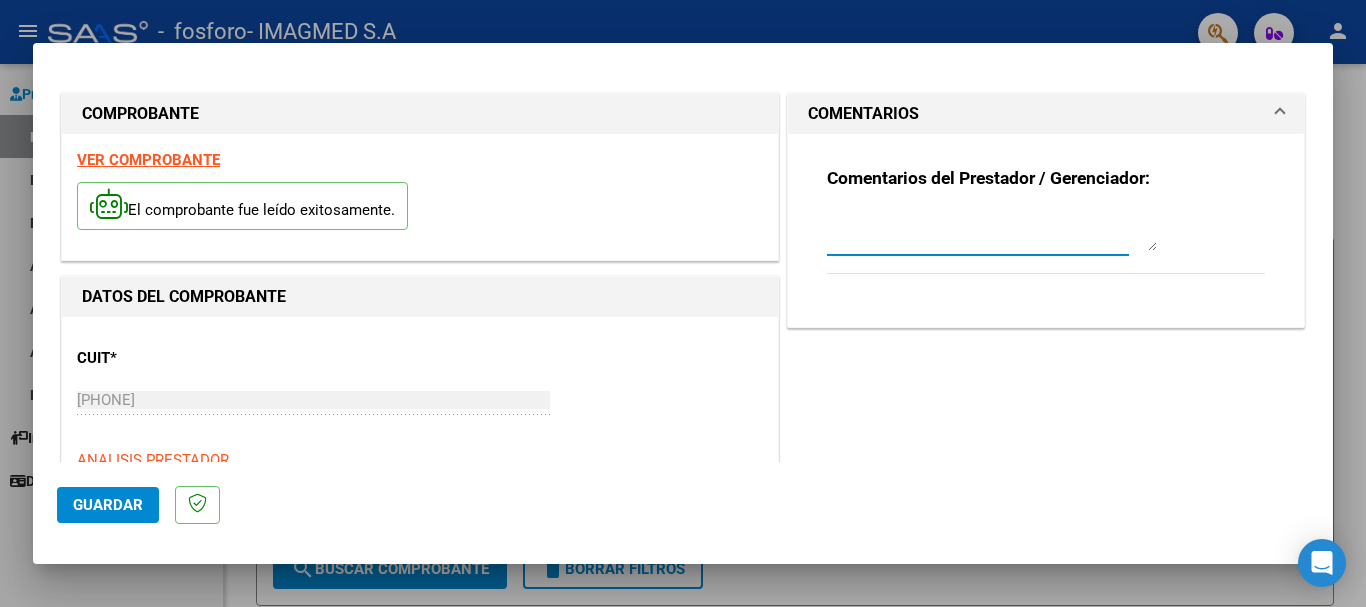 click at bounding box center (992, 231) 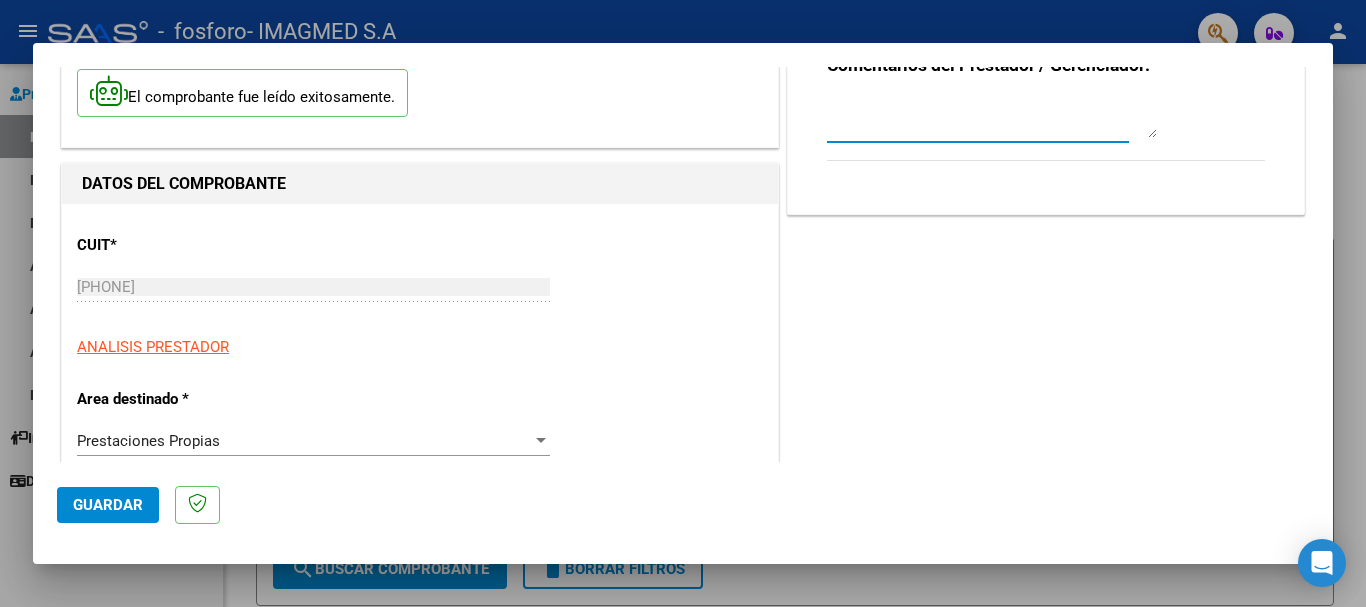 scroll, scrollTop: 0, scrollLeft: 0, axis: both 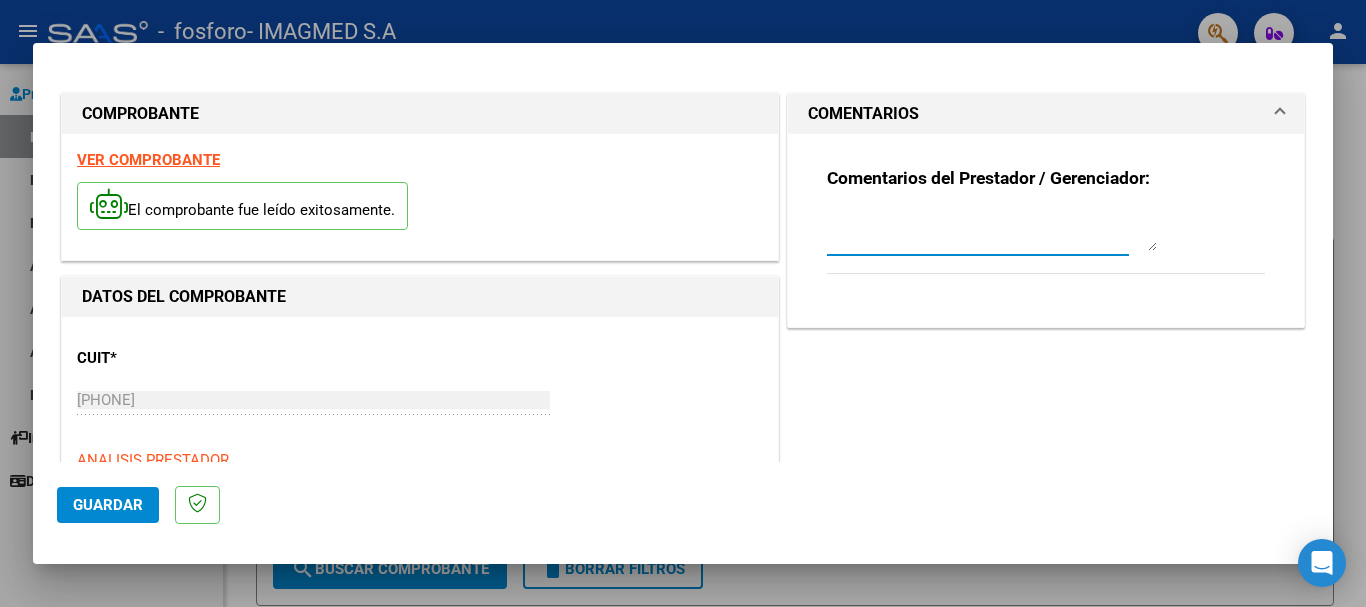 click at bounding box center (992, 231) 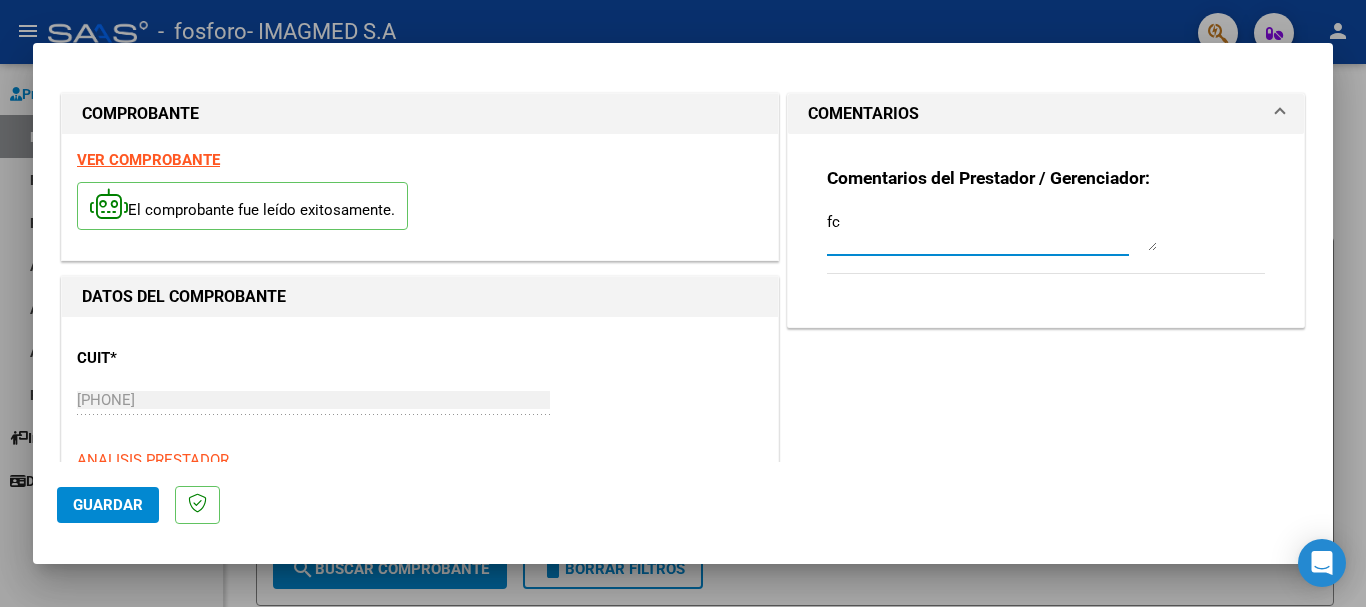 type on "f" 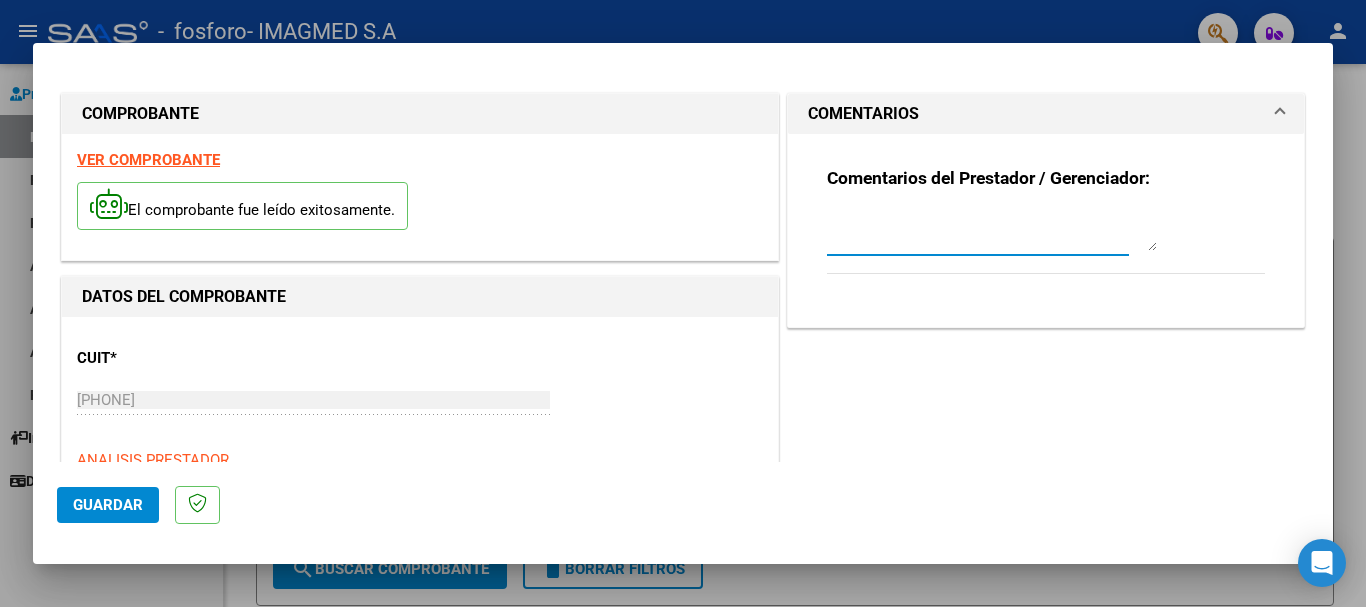 drag, startPoint x: 857, startPoint y: 236, endPoint x: 840, endPoint y: 227, distance: 19.235384 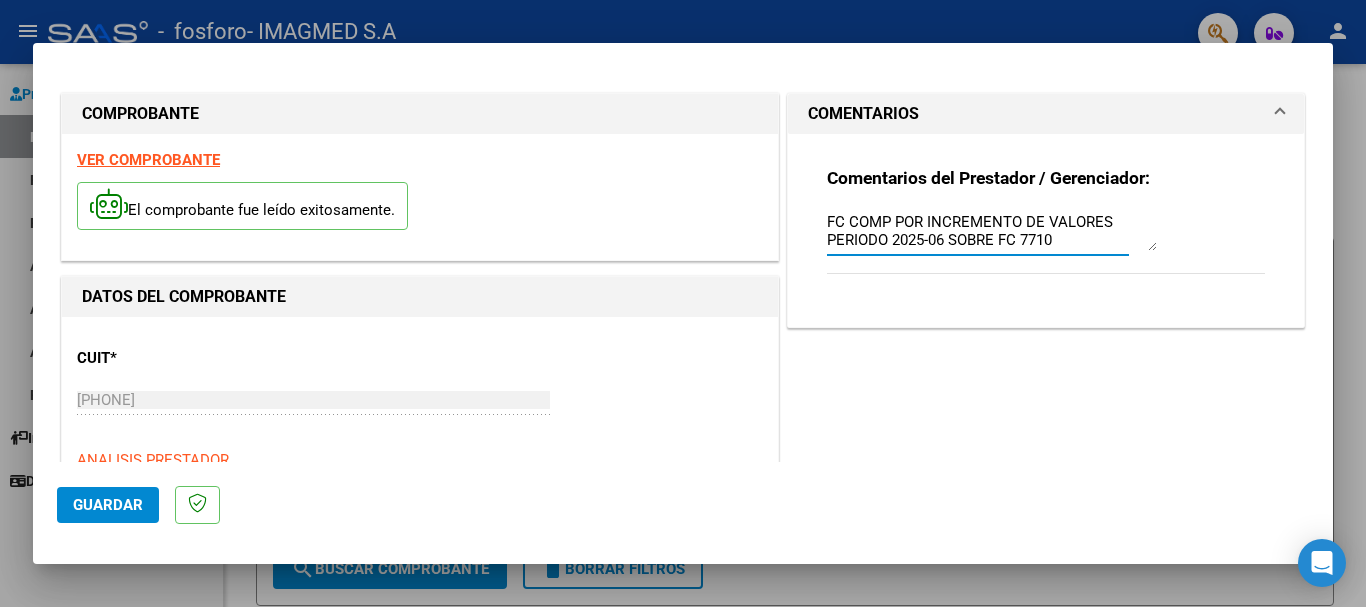 type on "FC COMP POR INCREMENTO DE VALORES PERIODO 2025-06 SOBRE FC 7710" 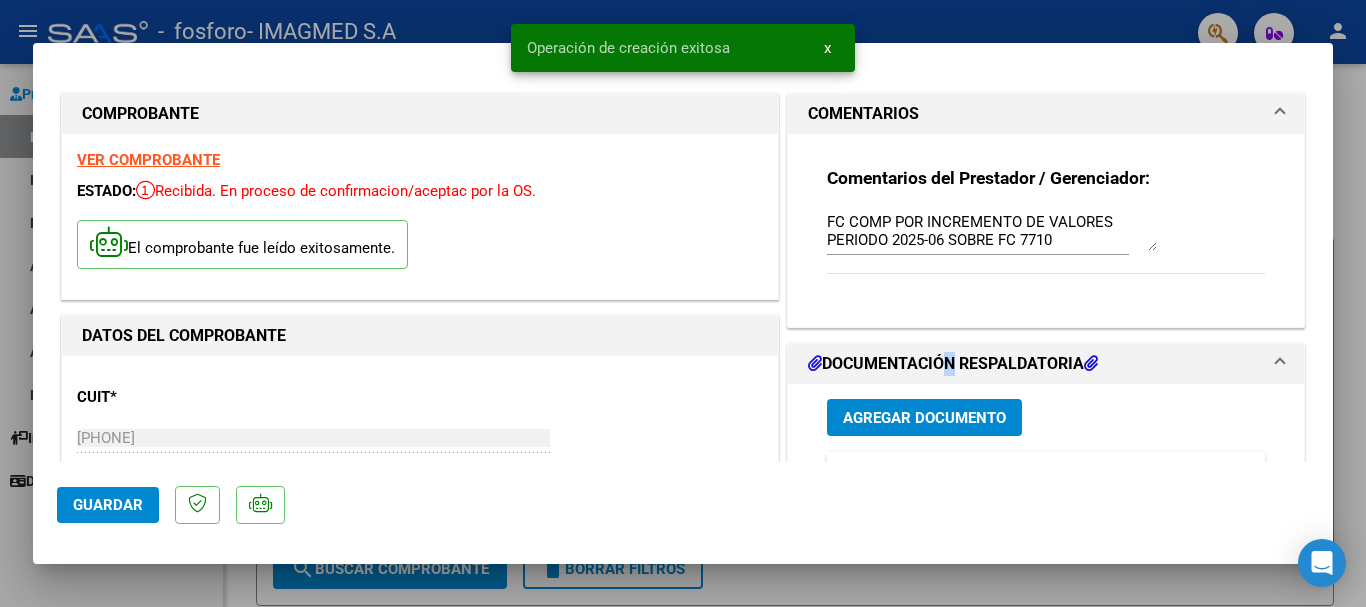 click on "DOCUMENTACIÓN RESPALDATORIA" at bounding box center (953, 364) 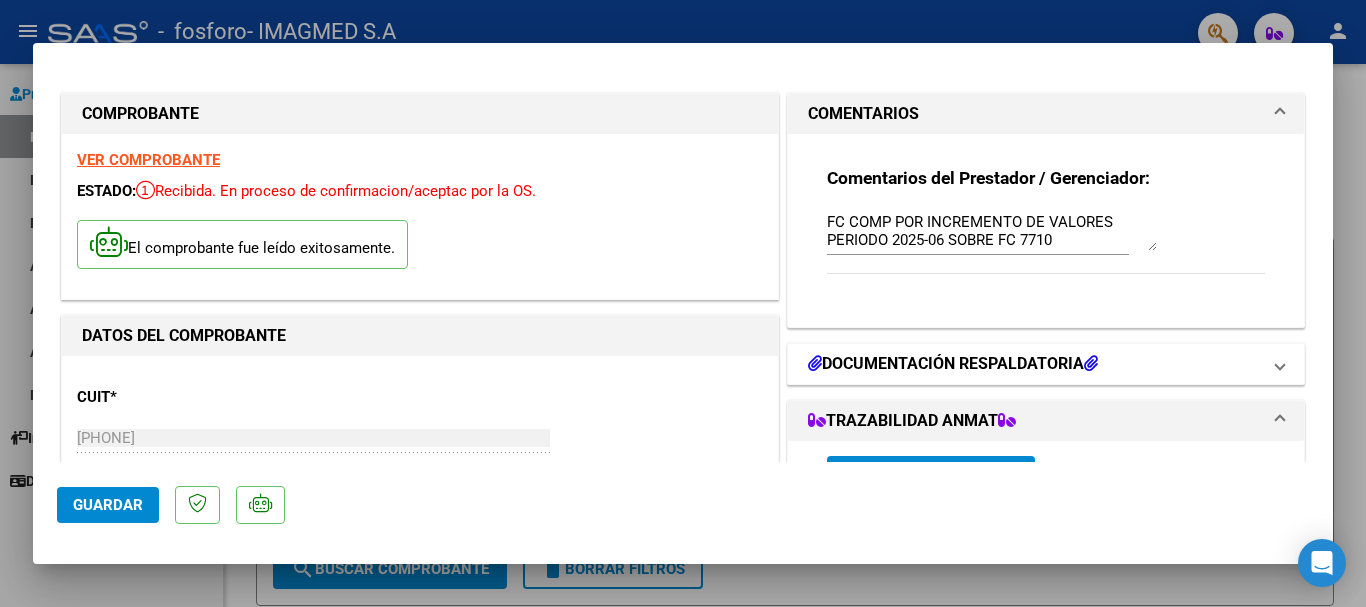 click on "DOCUMENTACIÓN RESPALDATORIA" at bounding box center (1042, 364) 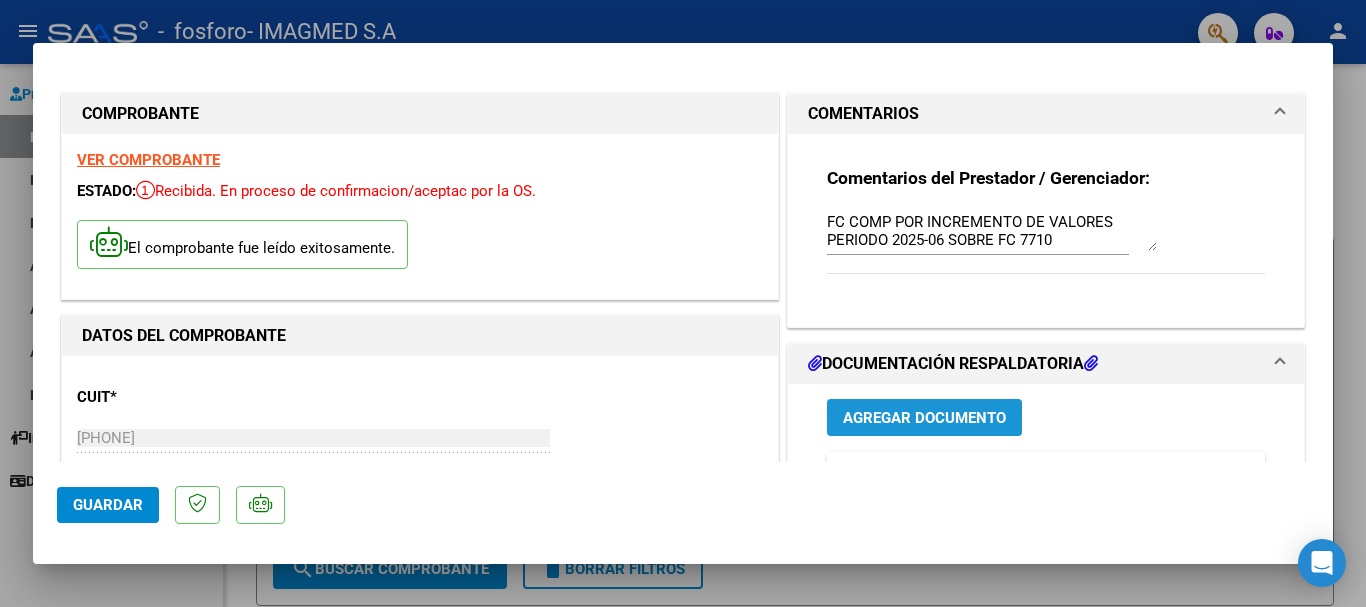 click on "Agregar Documento" at bounding box center (924, 418) 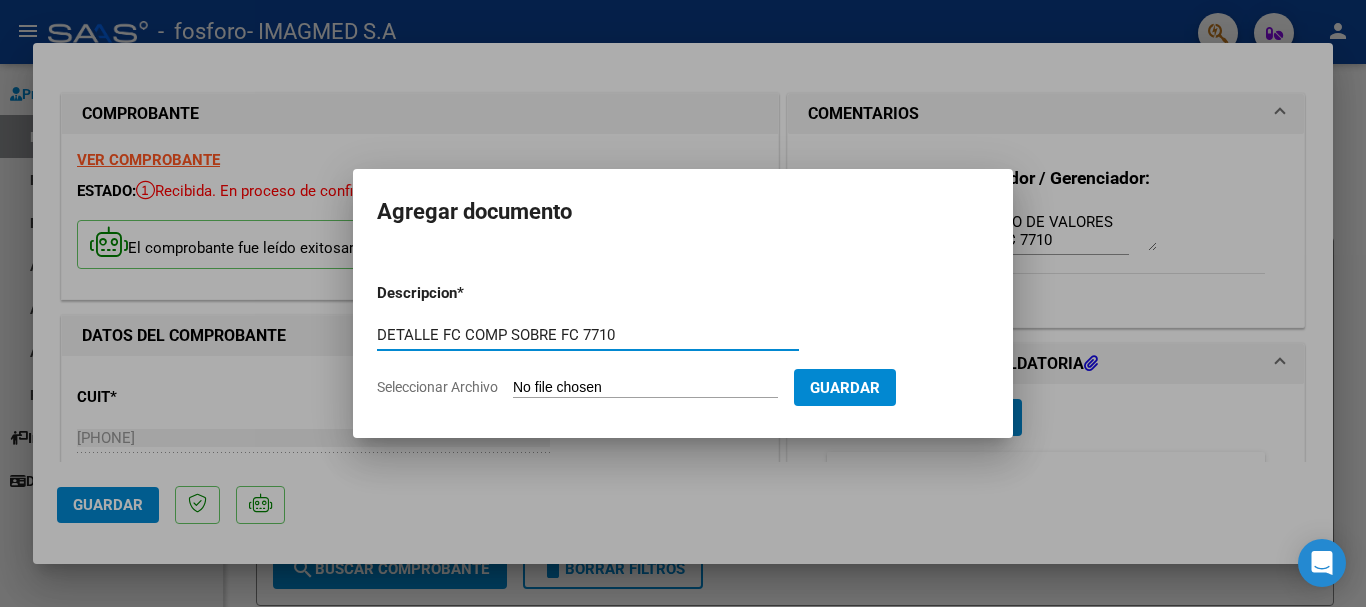 type on "DETALLE FC COMP SOBRE FC 7710" 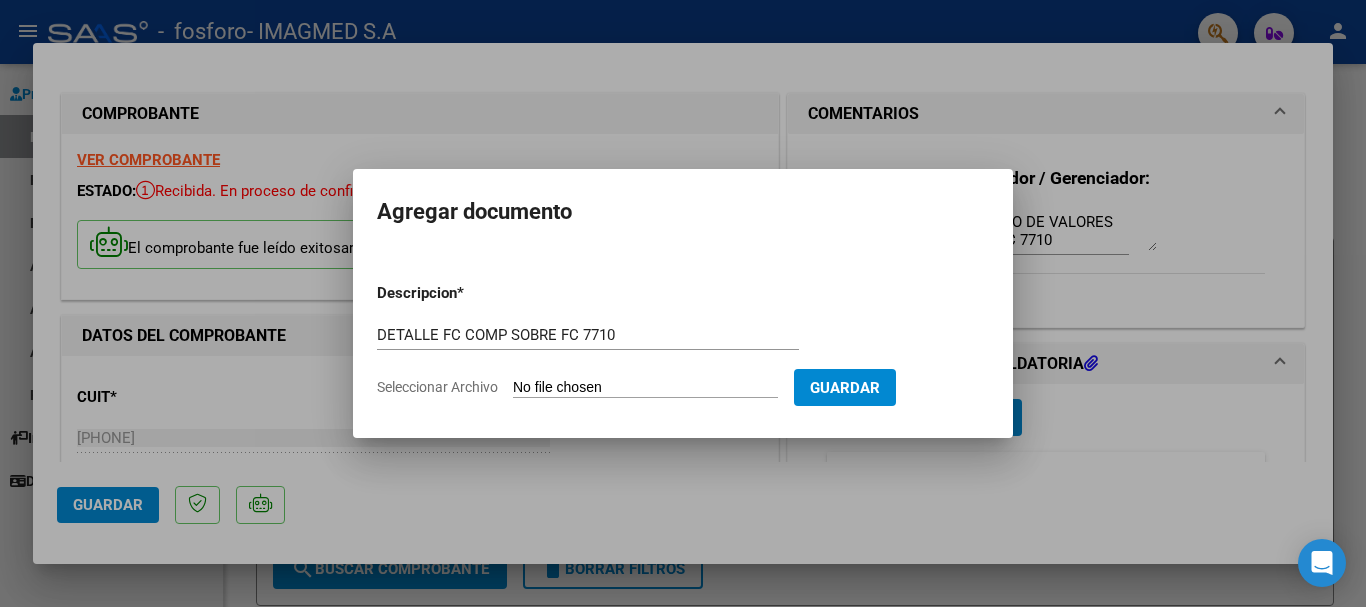 click on "Seleccionar Archivo" at bounding box center [645, 388] 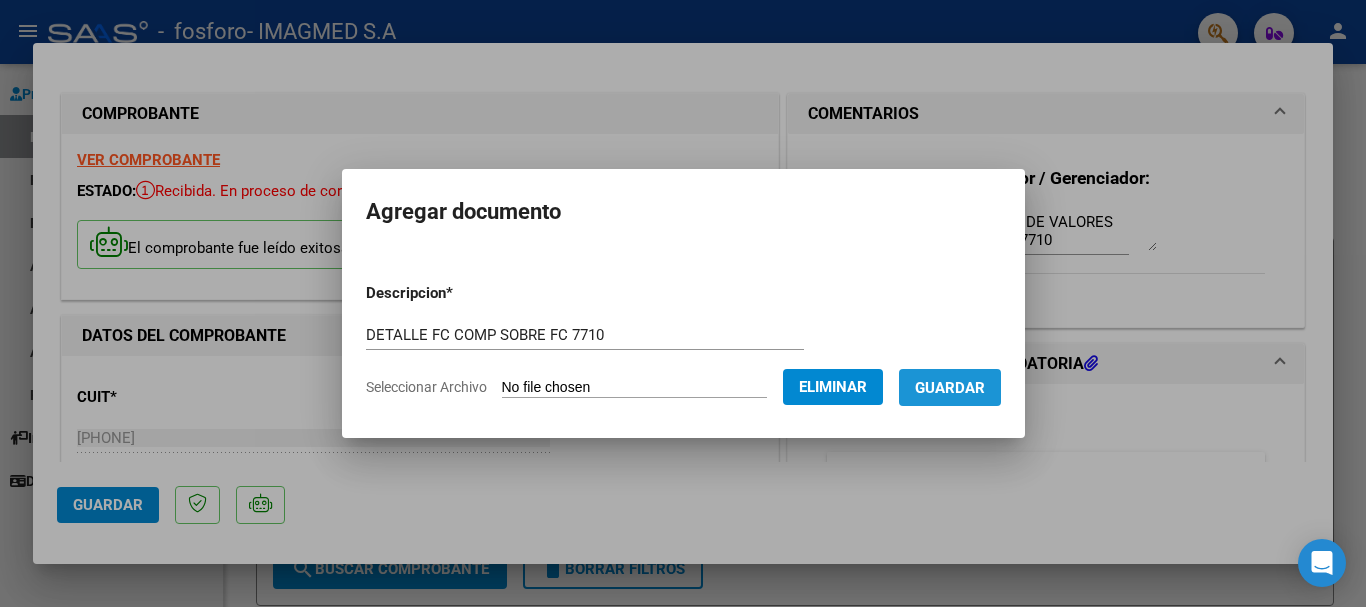 click on "Guardar" at bounding box center (950, 388) 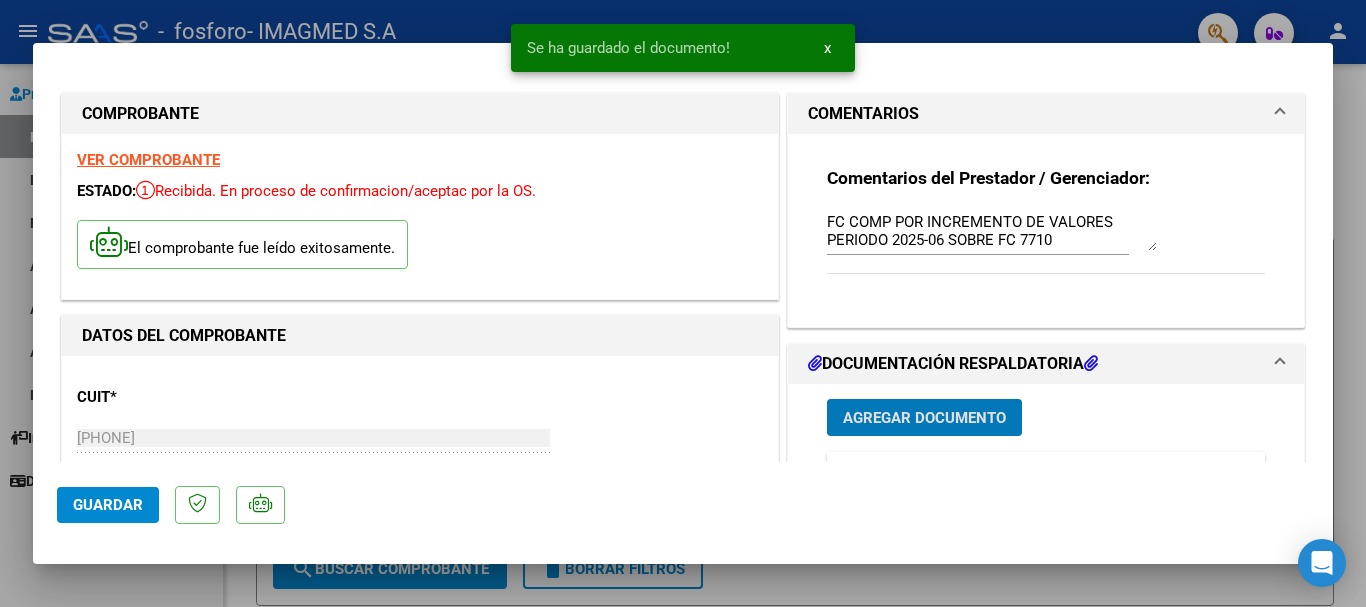 click on "DOCUMENTACIÓN RESPALDATORIA" at bounding box center (953, 364) 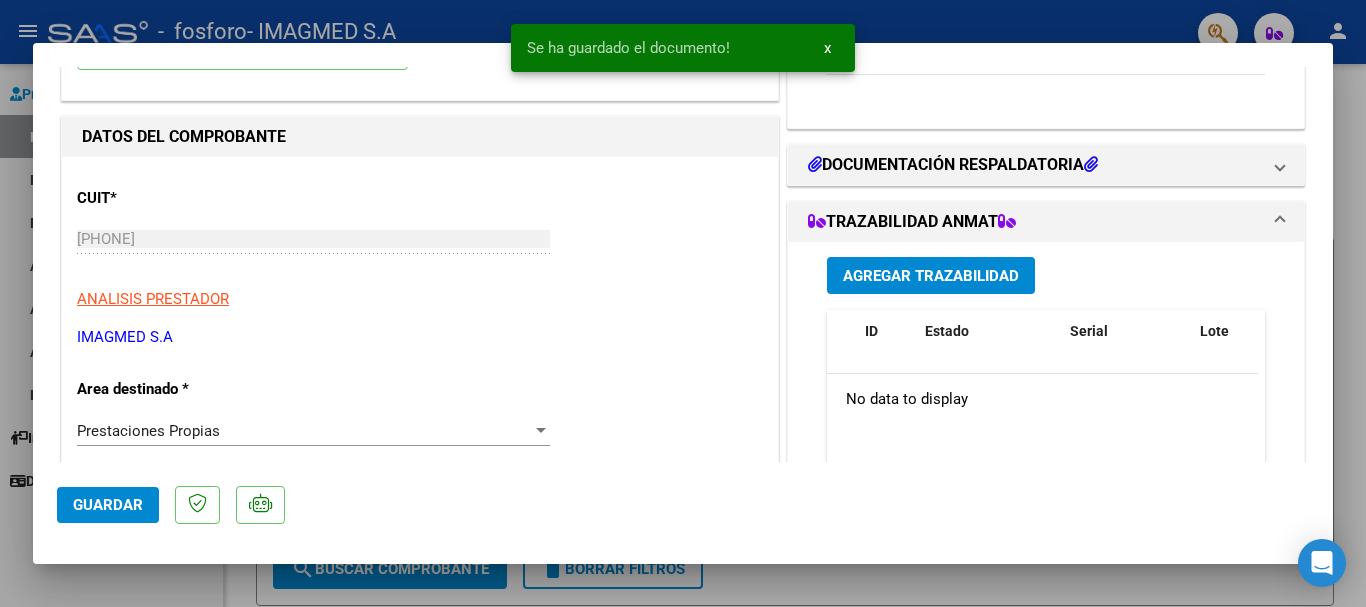 scroll, scrollTop: 200, scrollLeft: 0, axis: vertical 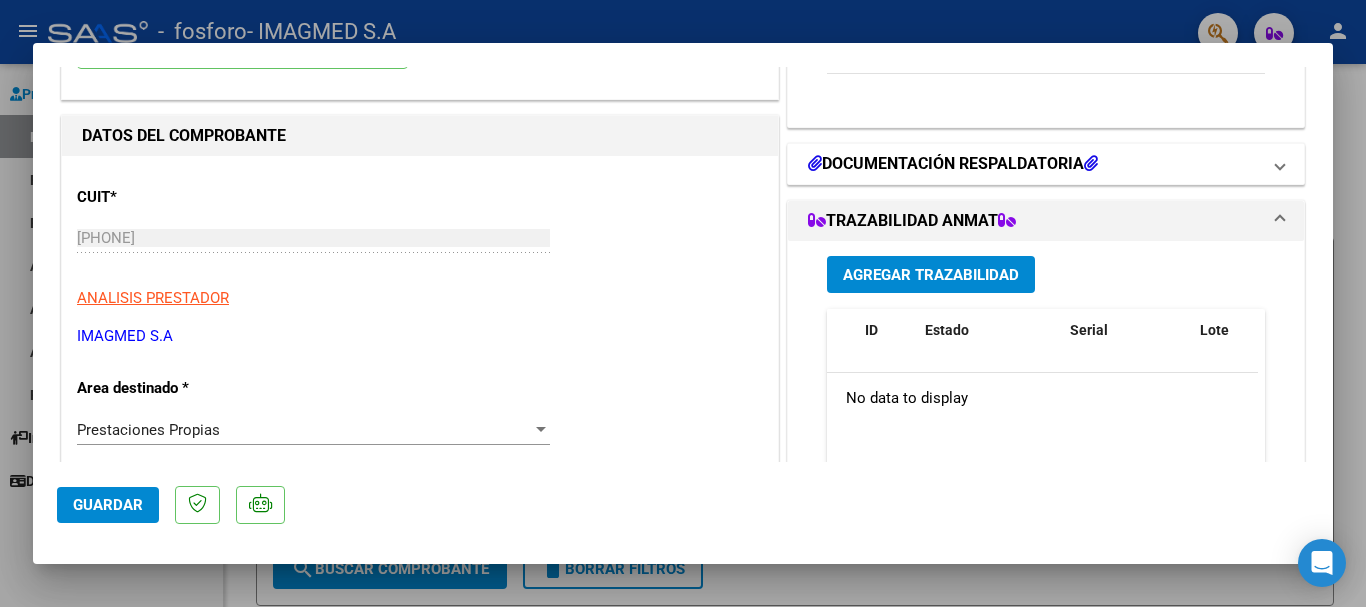 click on "DOCUMENTACIÓN RESPALDATORIA" at bounding box center [1034, 164] 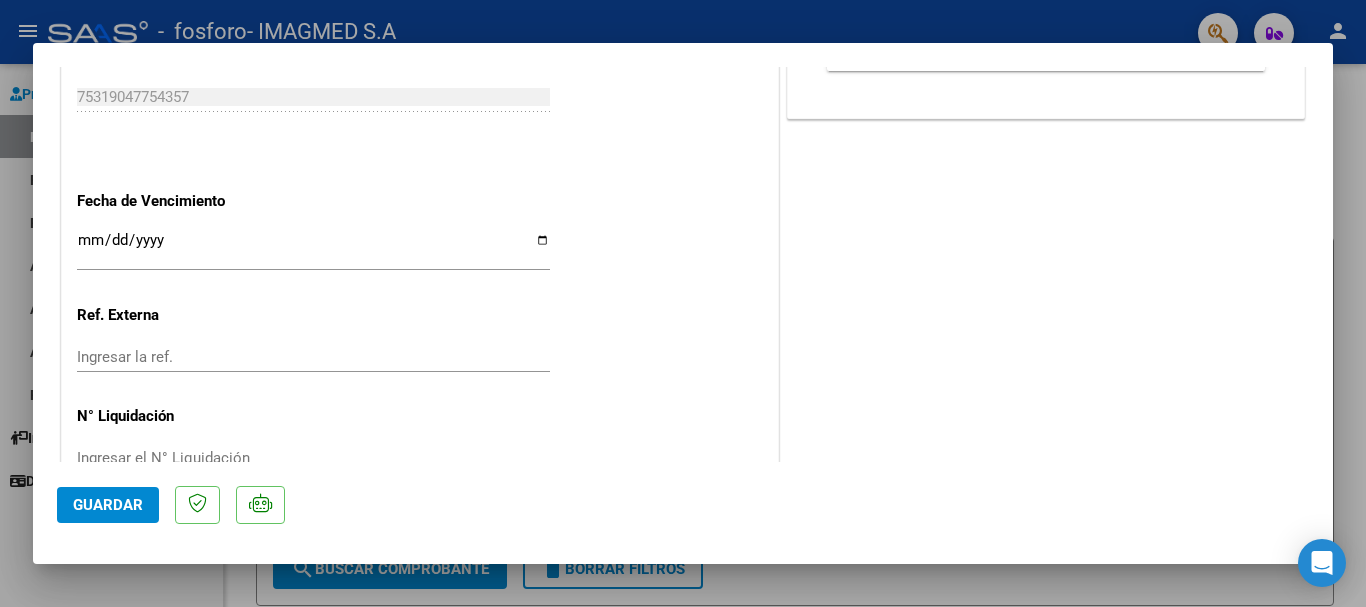 scroll, scrollTop: 1203, scrollLeft: 0, axis: vertical 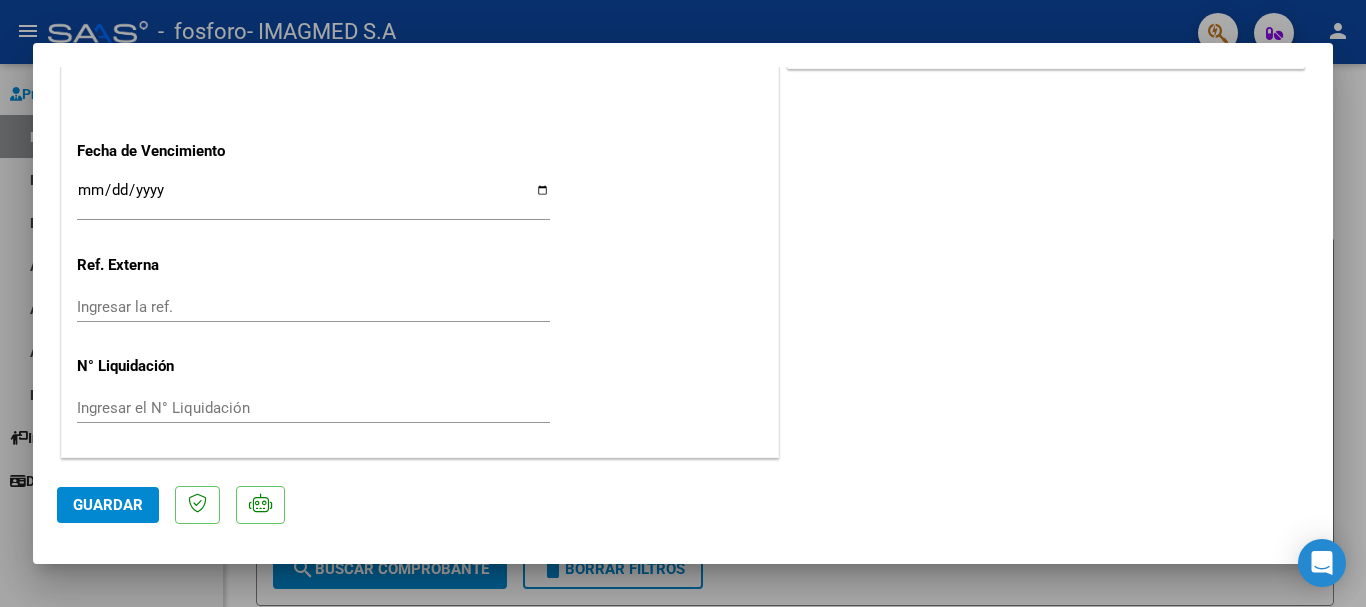 click on "Ingresar la fecha" at bounding box center (313, 198) 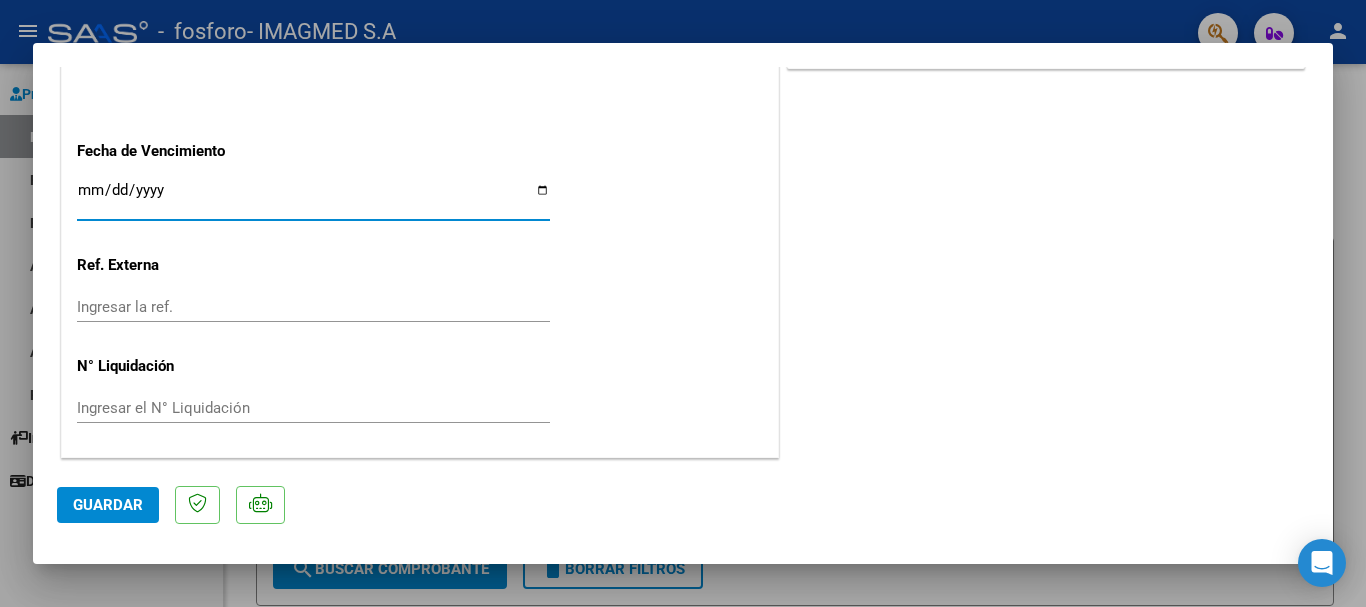 click on "Guardar" 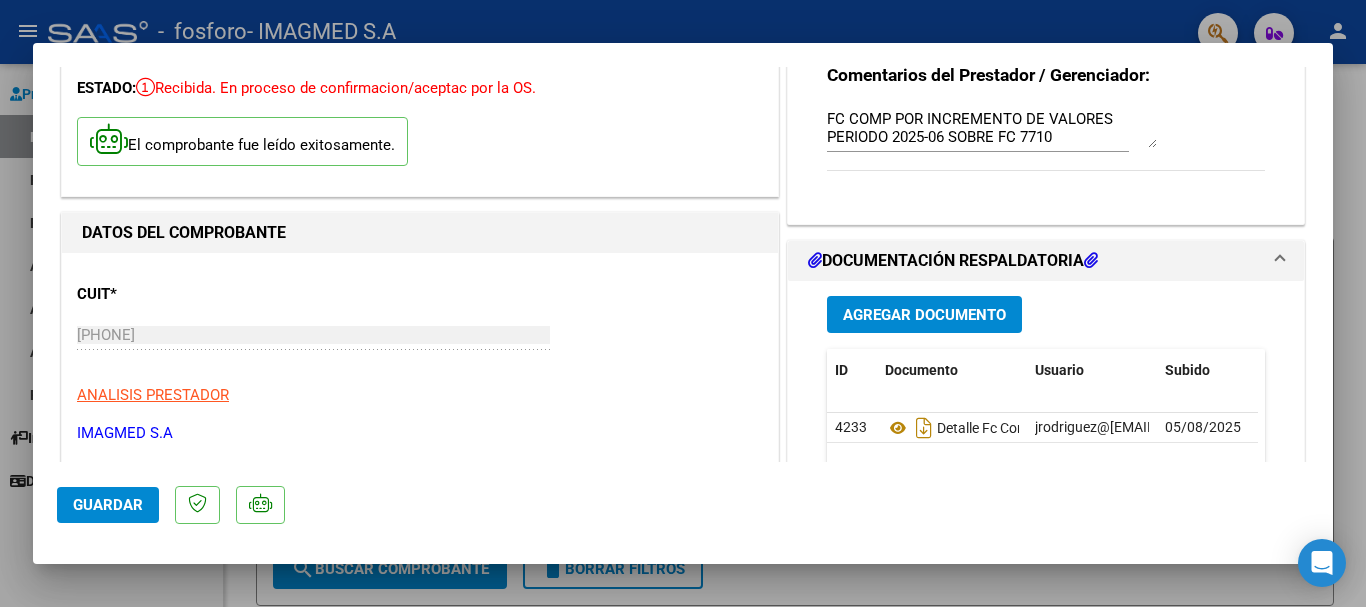 scroll, scrollTop: 0, scrollLeft: 0, axis: both 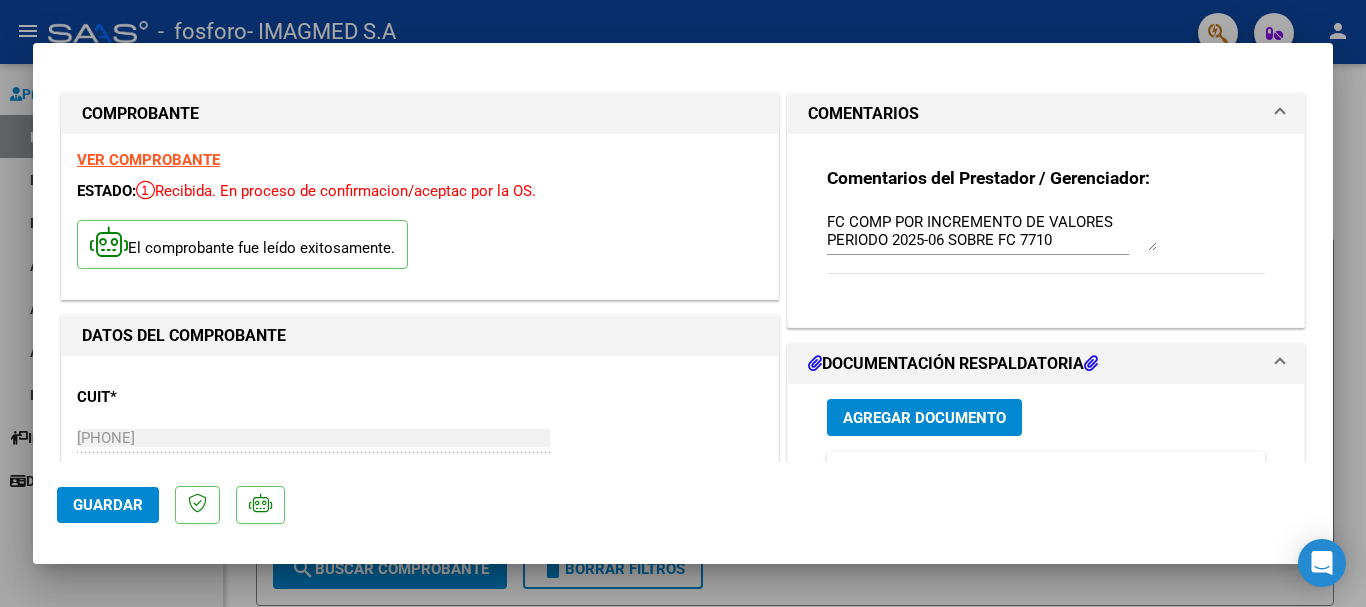 click on "Guardar" 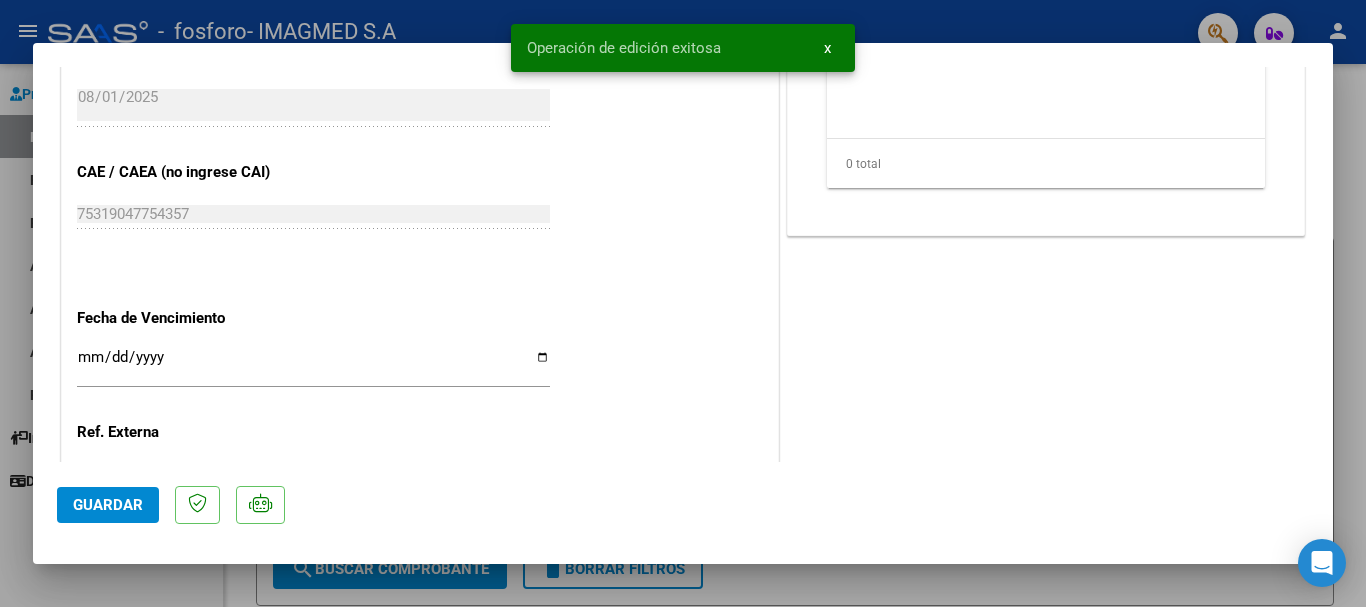 scroll, scrollTop: 1100, scrollLeft: 0, axis: vertical 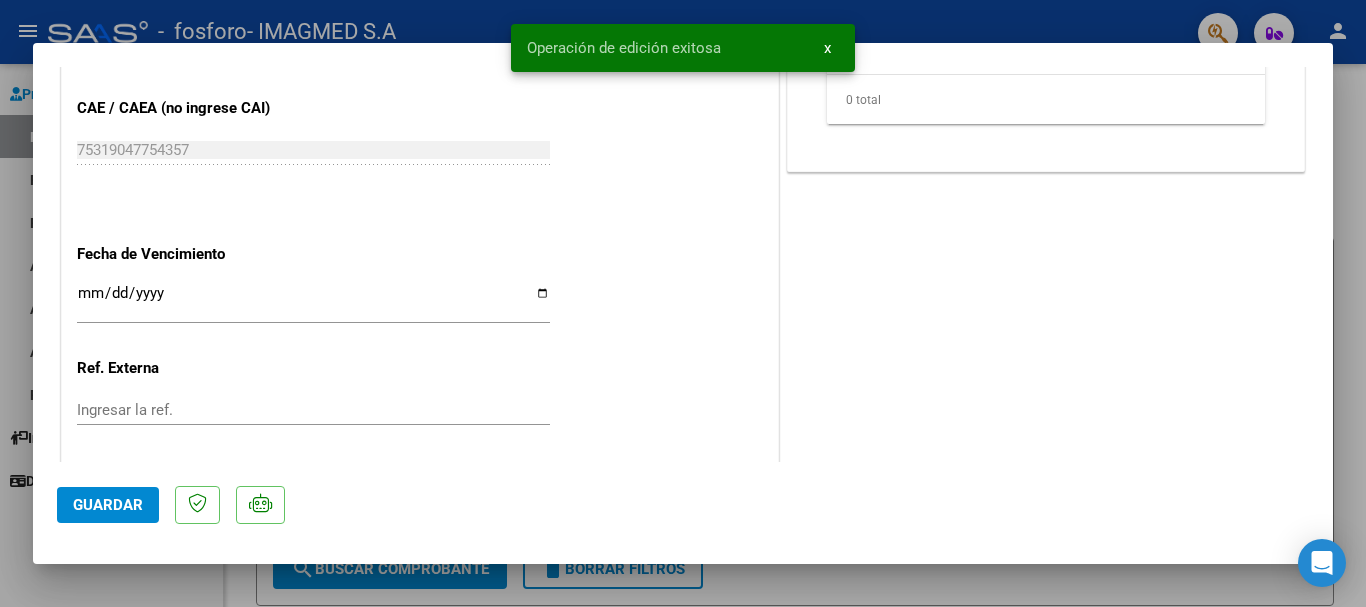 click at bounding box center (683, 303) 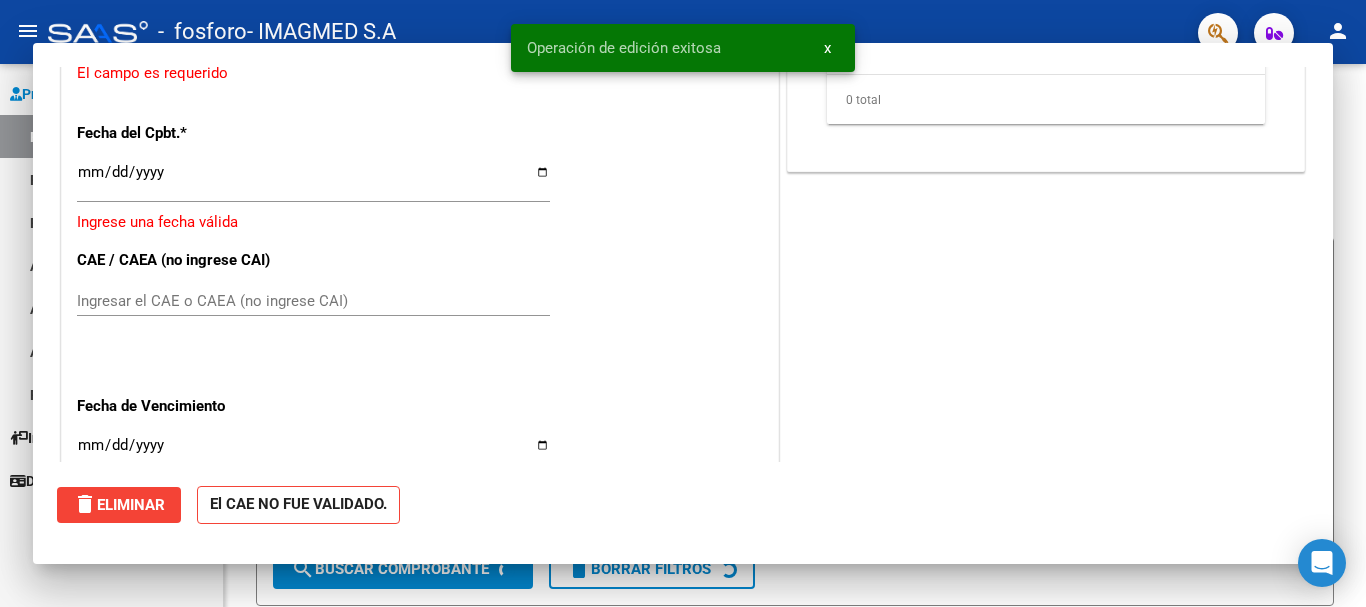 scroll, scrollTop: 0, scrollLeft: 0, axis: both 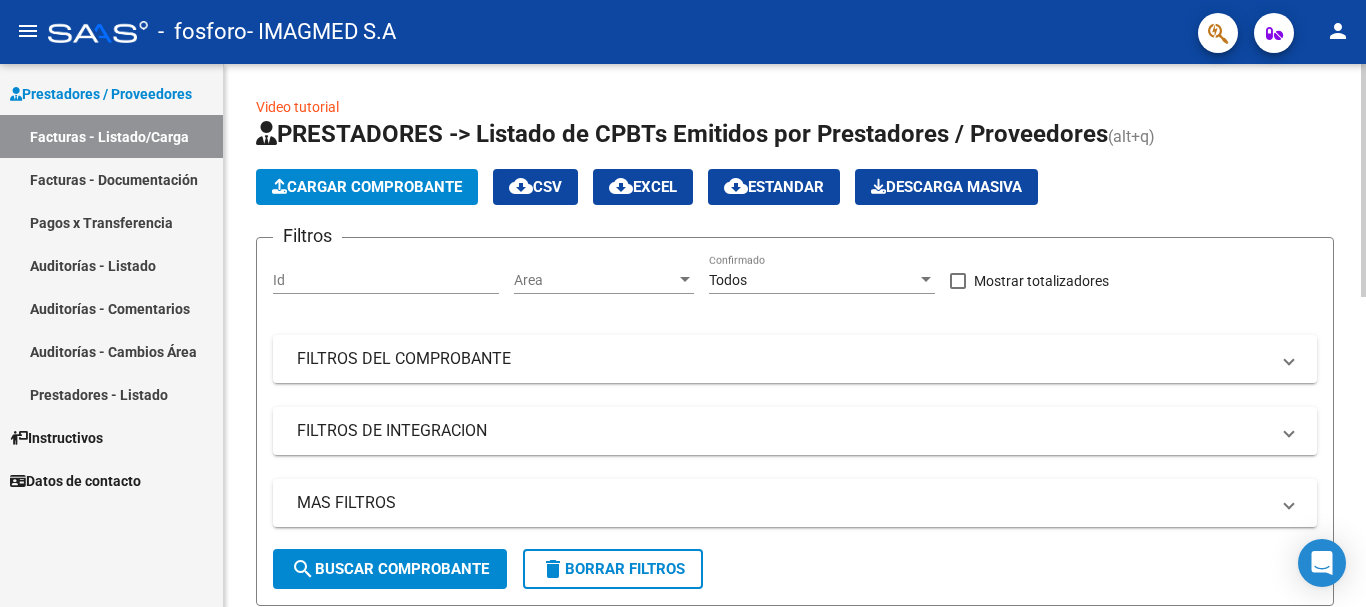 click on "Cargar Comprobante" 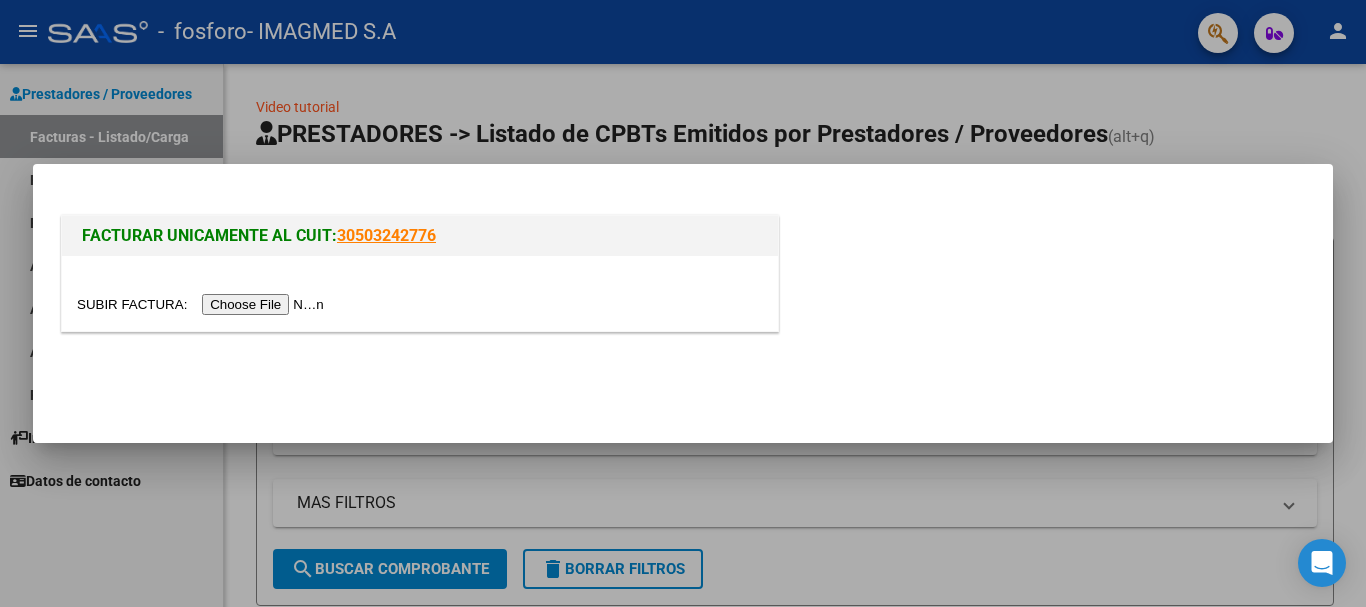 click at bounding box center (203, 304) 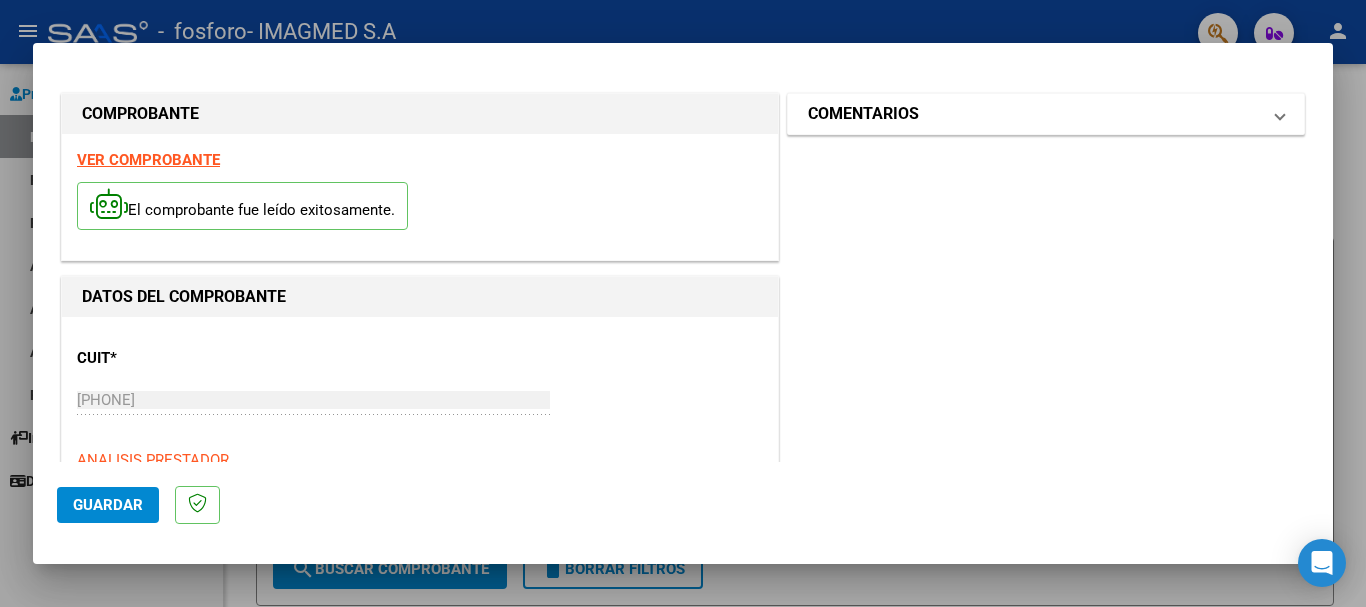 click on "COMENTARIOS" at bounding box center (1034, 114) 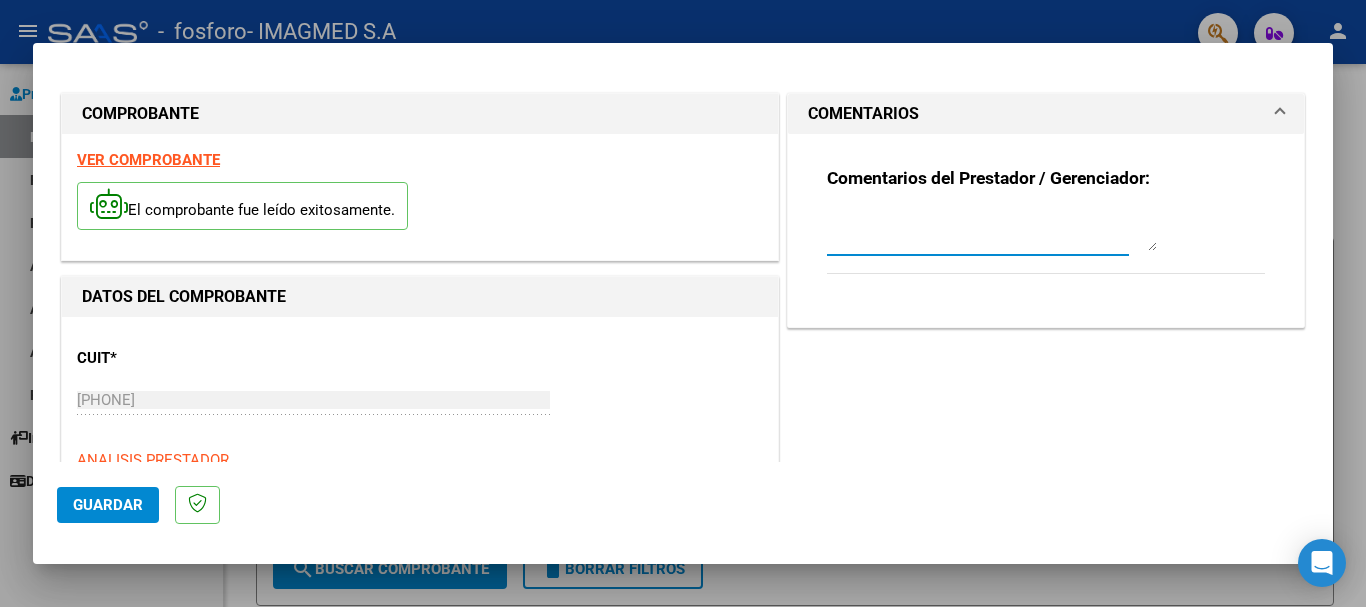 click at bounding box center (992, 231) 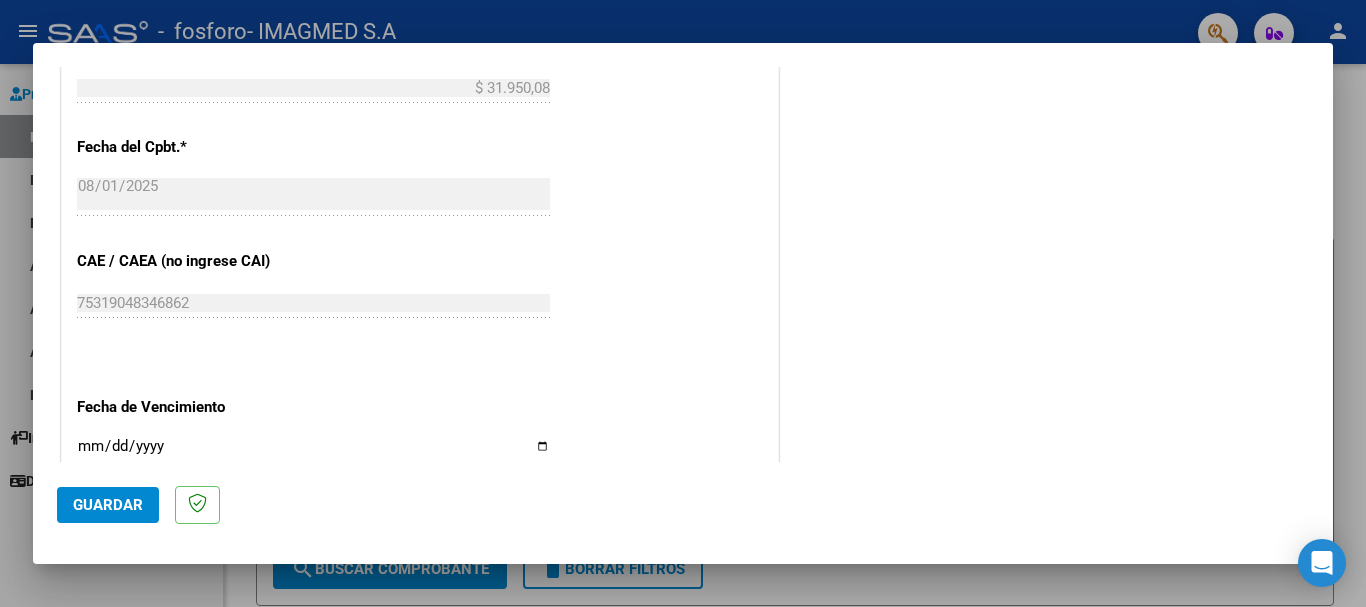 scroll, scrollTop: 900, scrollLeft: 0, axis: vertical 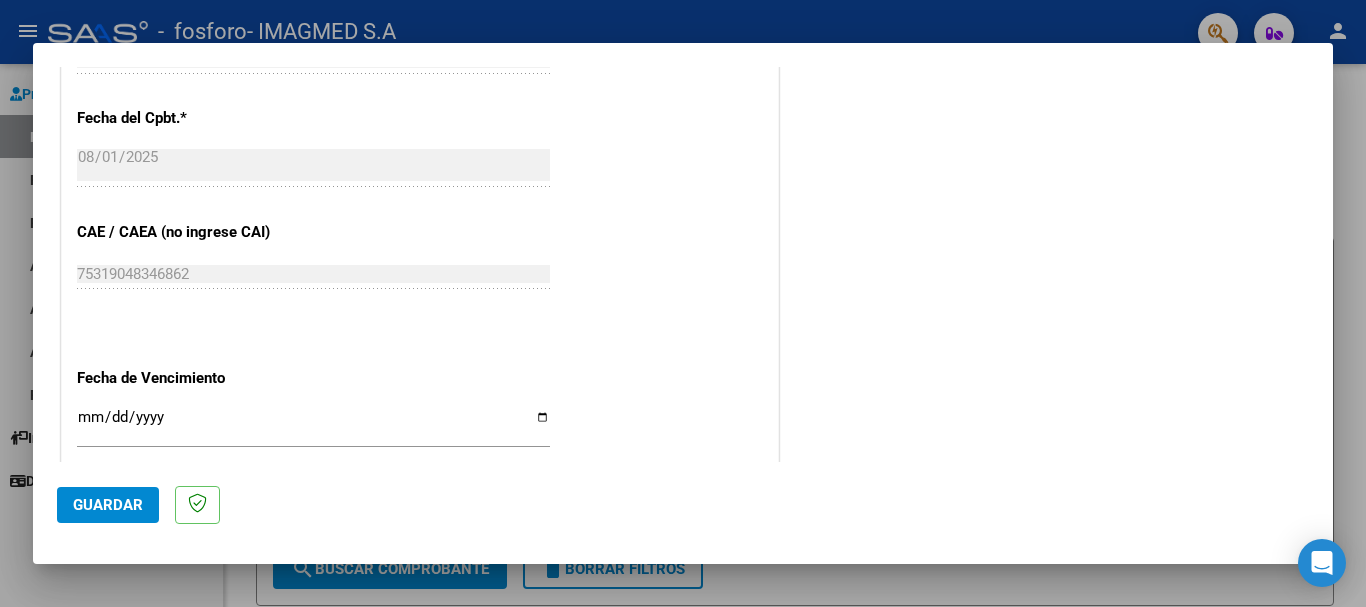 type on "FC COMP POR INCREMENTO DE VALORES PERIODO 2025-06 SOBRE FC 7736" 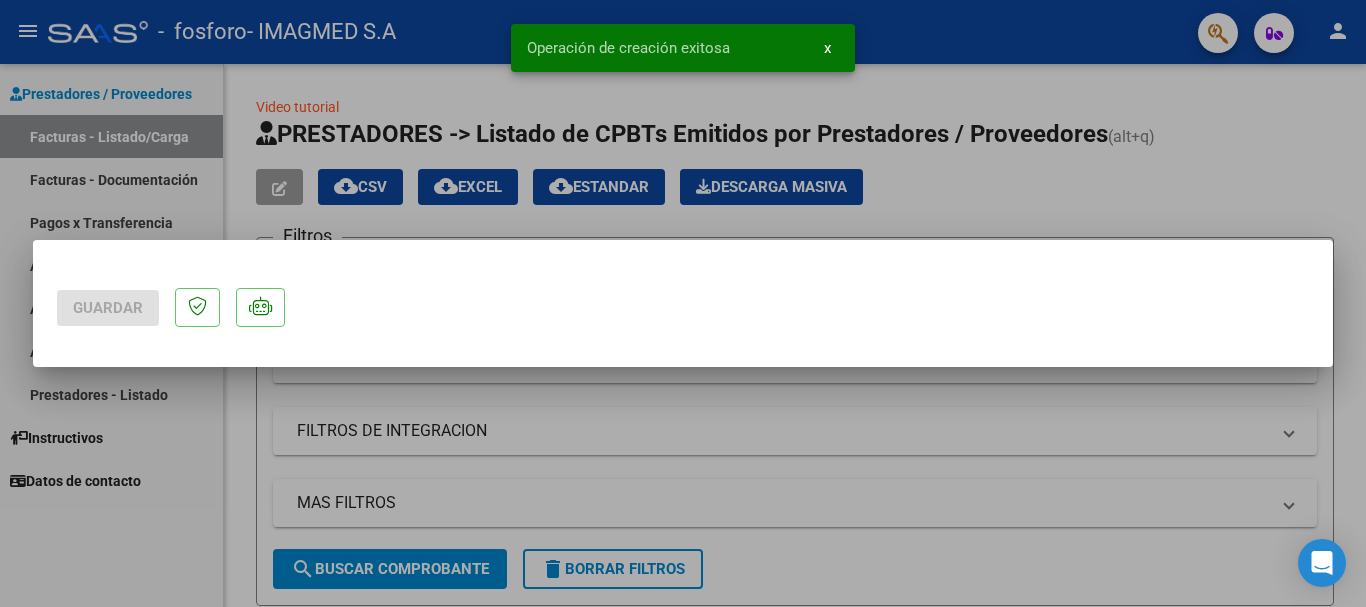 scroll, scrollTop: 0, scrollLeft: 0, axis: both 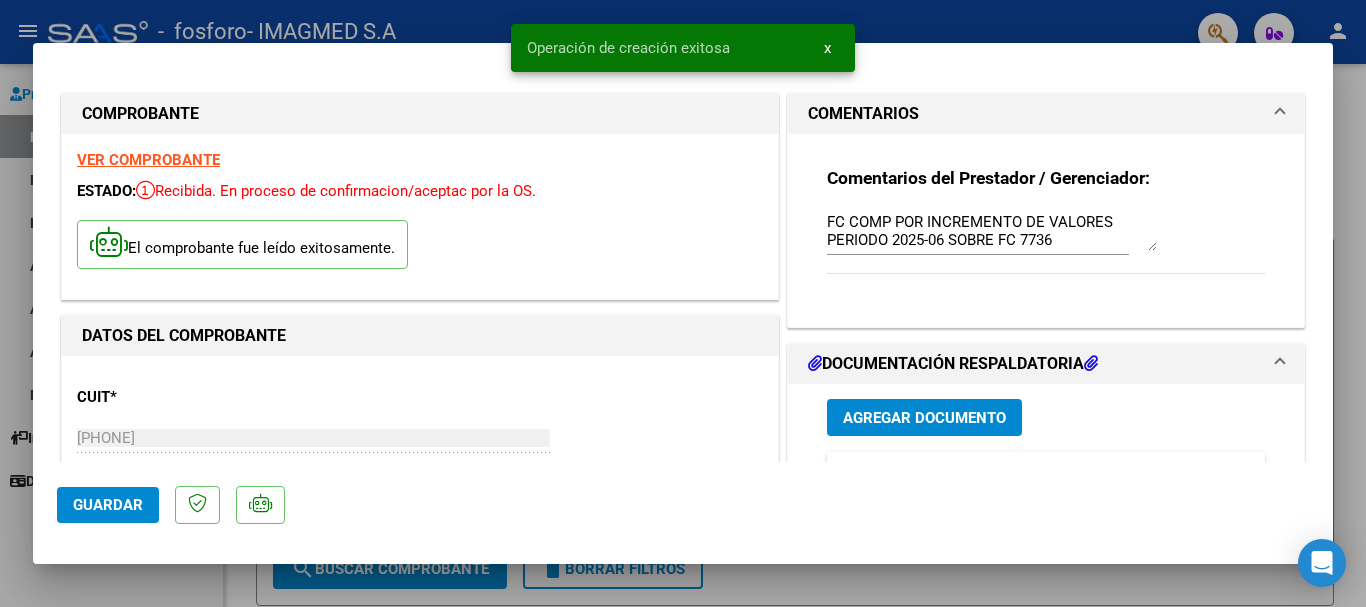 click on "Agregar Documento" at bounding box center (924, 418) 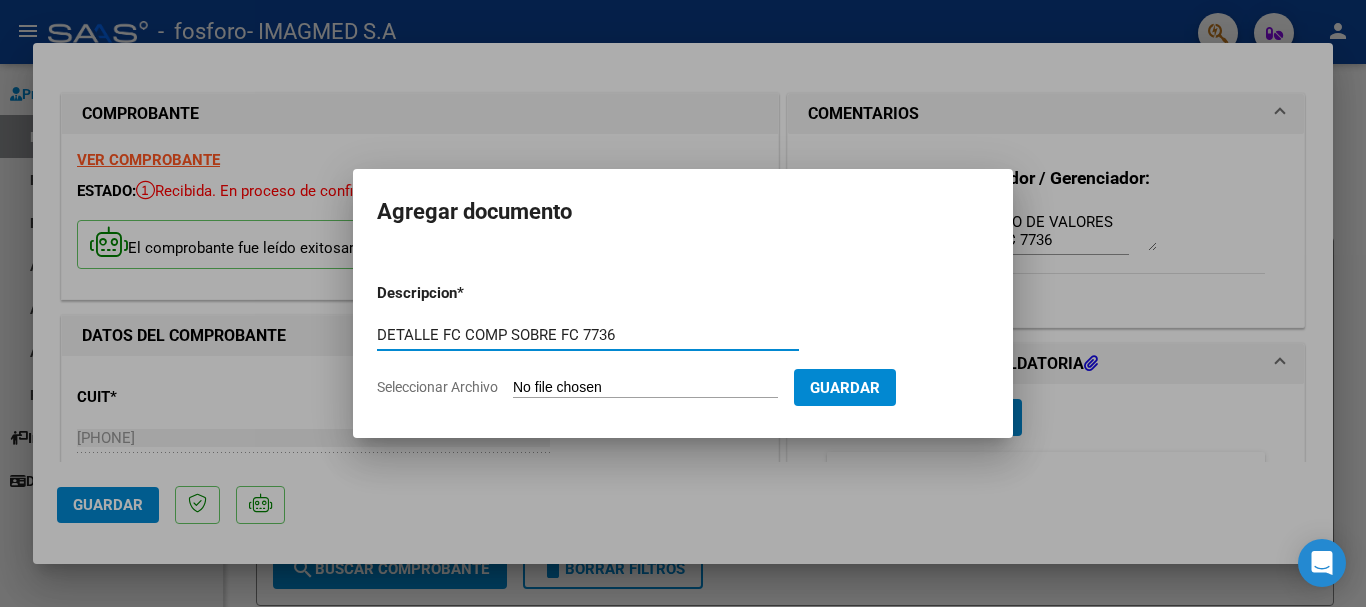 type on "DETALLE FC COMP SOBRE FC 7736" 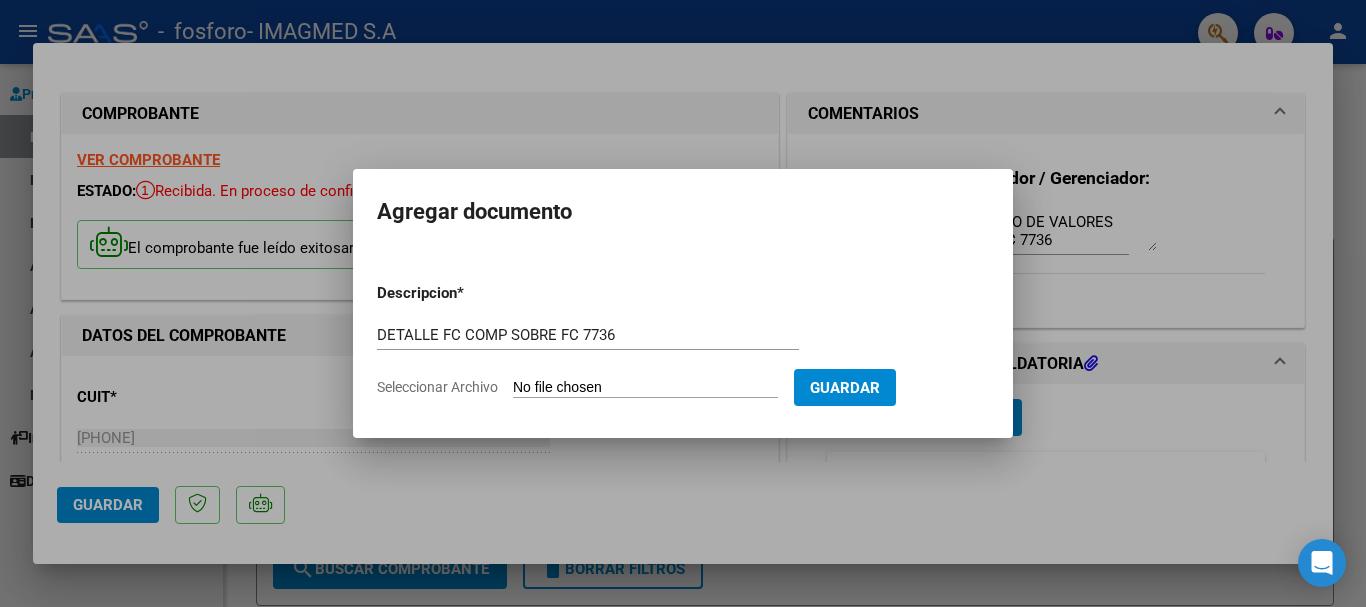 type on "C:\fakepath\DETALLE 23764 - FC 7840.pdf" 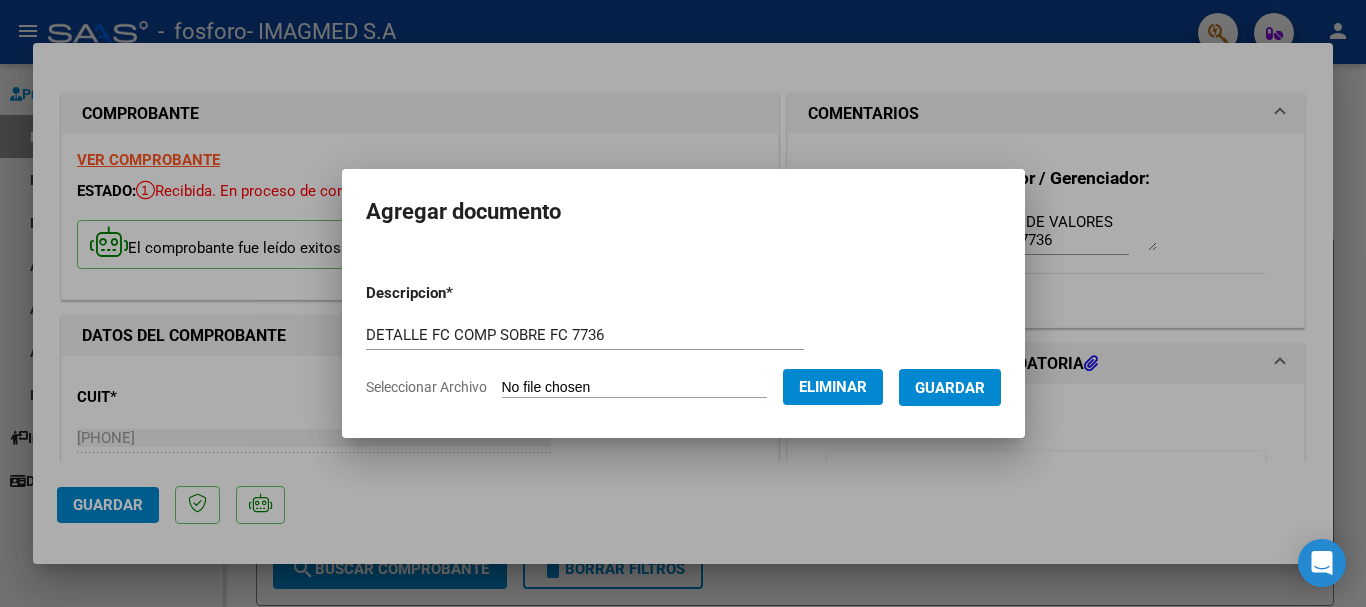 click on "Guardar" at bounding box center [950, 388] 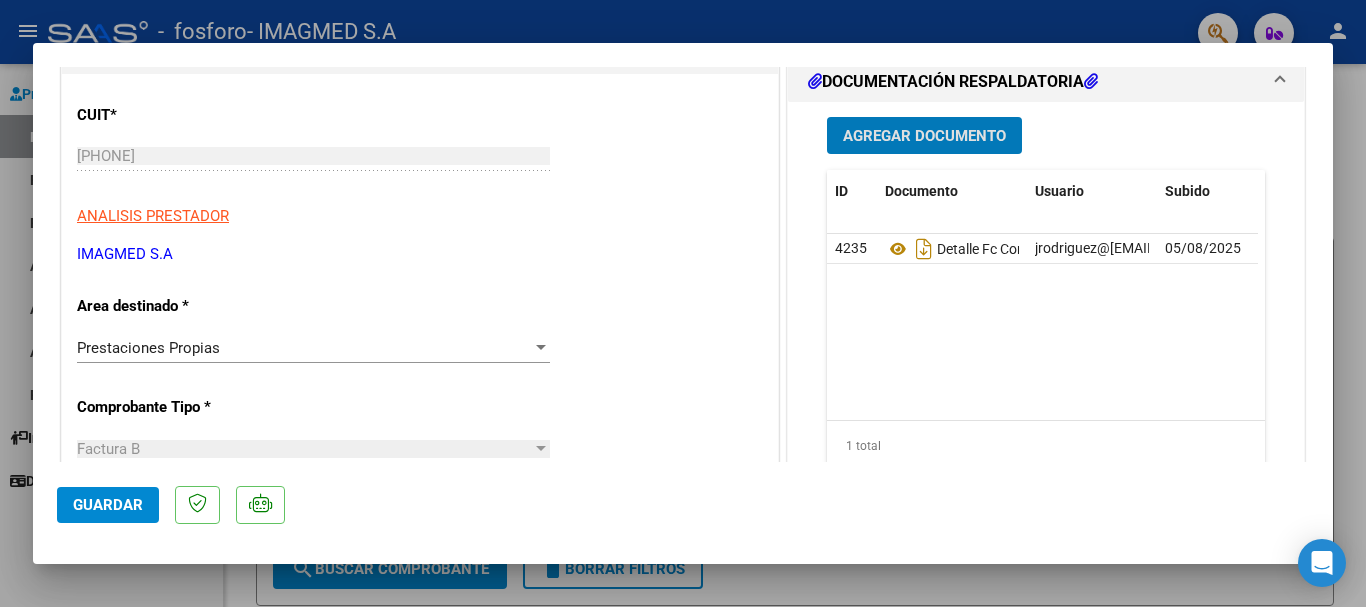 scroll, scrollTop: 400, scrollLeft: 0, axis: vertical 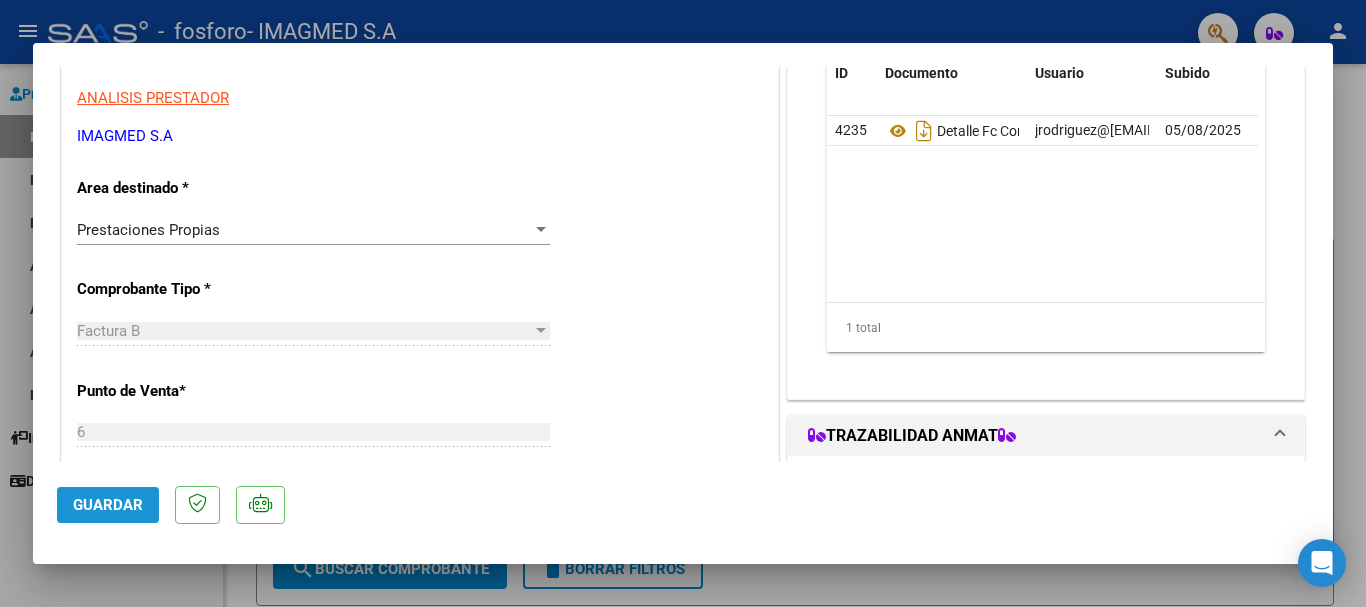 click on "Guardar" 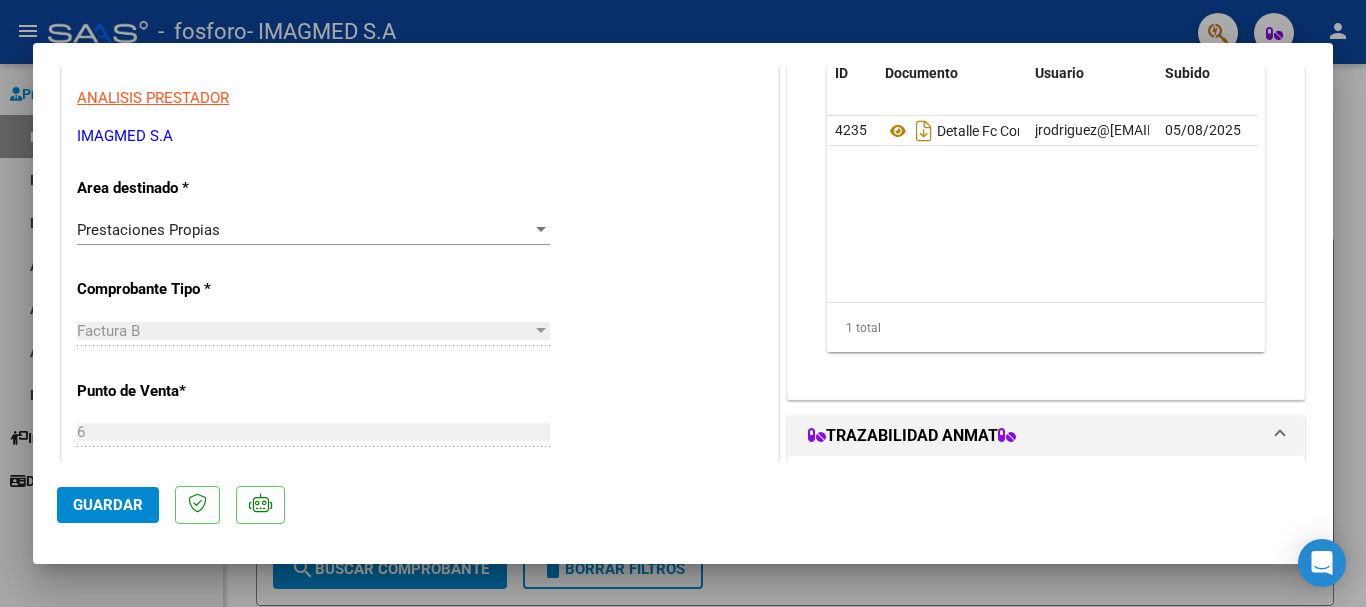 click at bounding box center [683, 303] 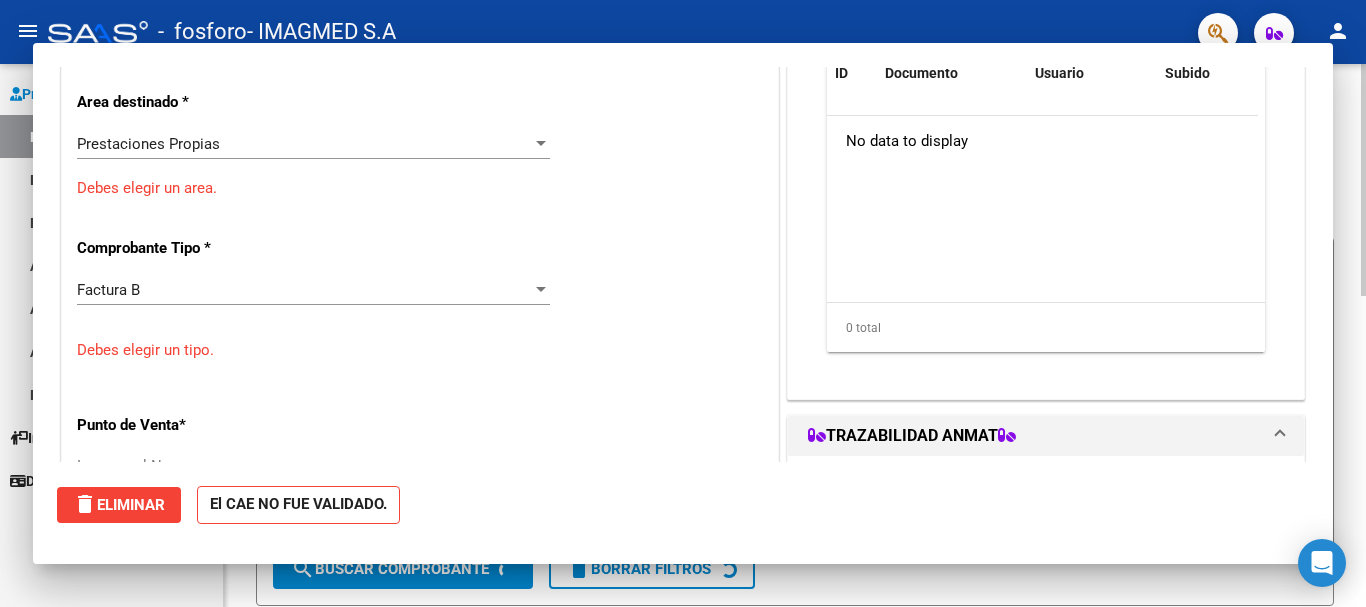 scroll, scrollTop: 0, scrollLeft: 0, axis: both 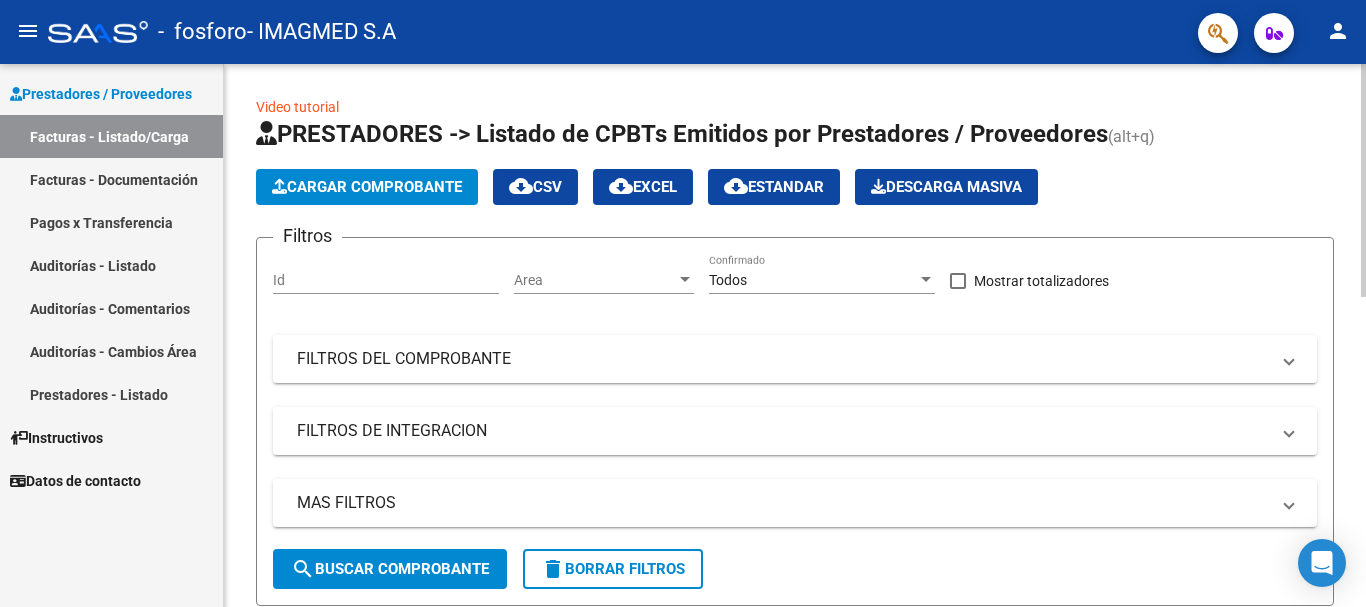 click on "Cargar Comprobante" 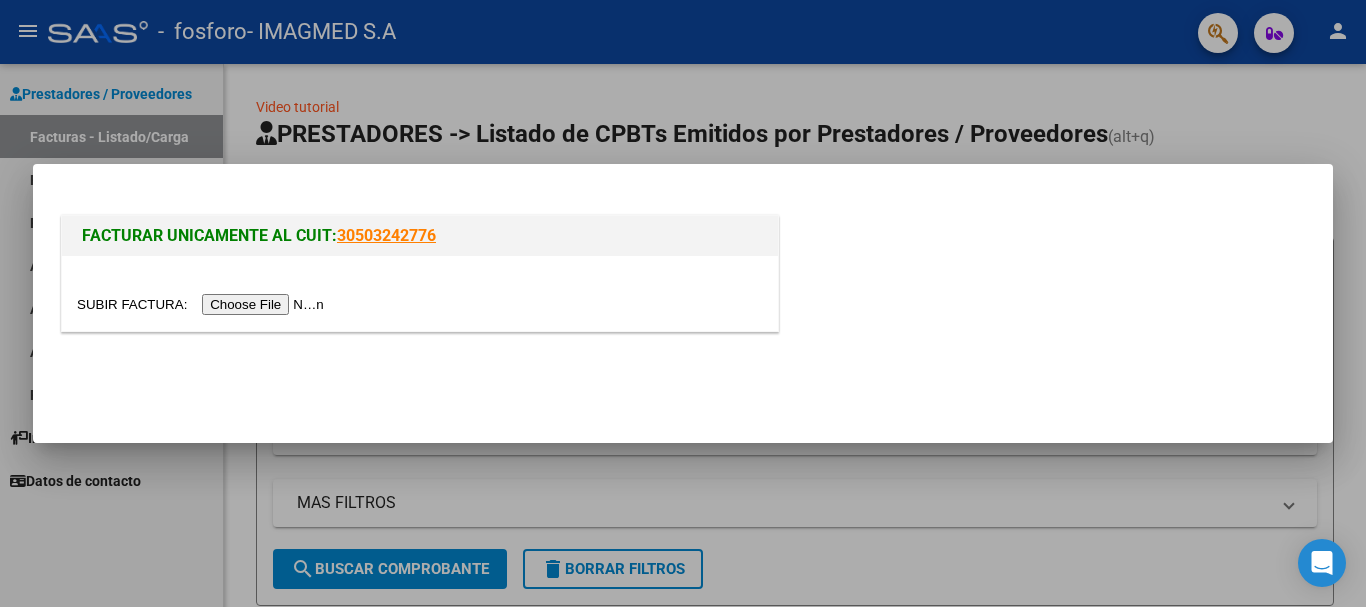 click at bounding box center [203, 304] 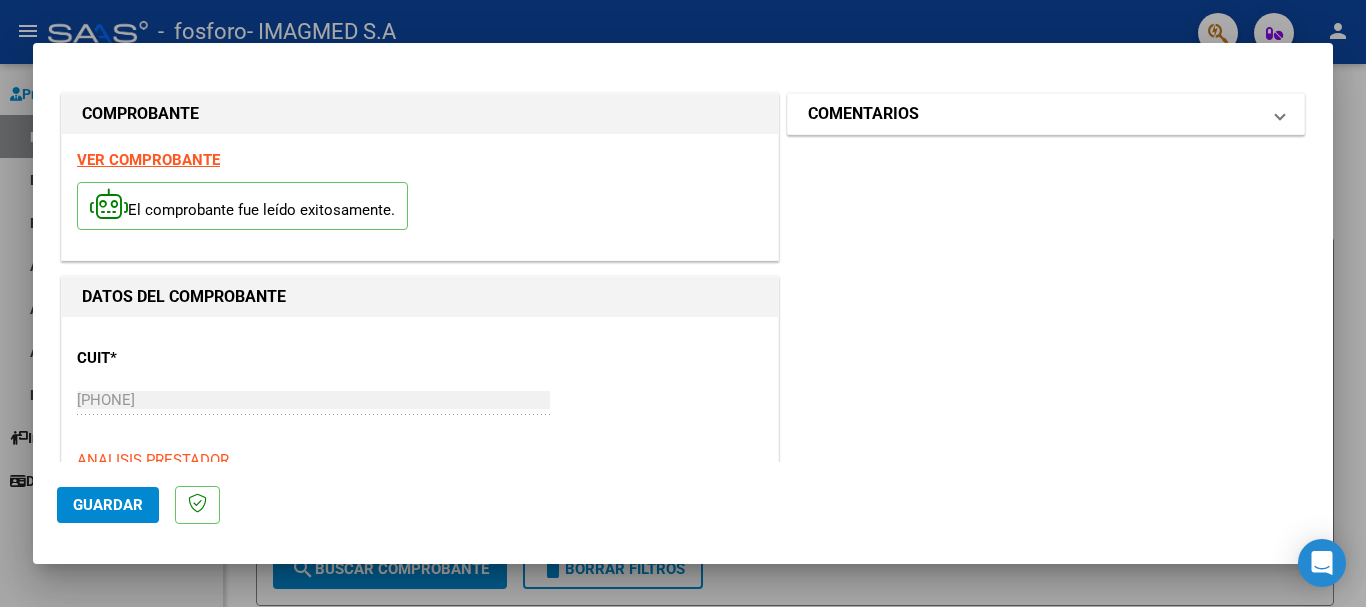 click on "COMENTARIOS" at bounding box center (1034, 114) 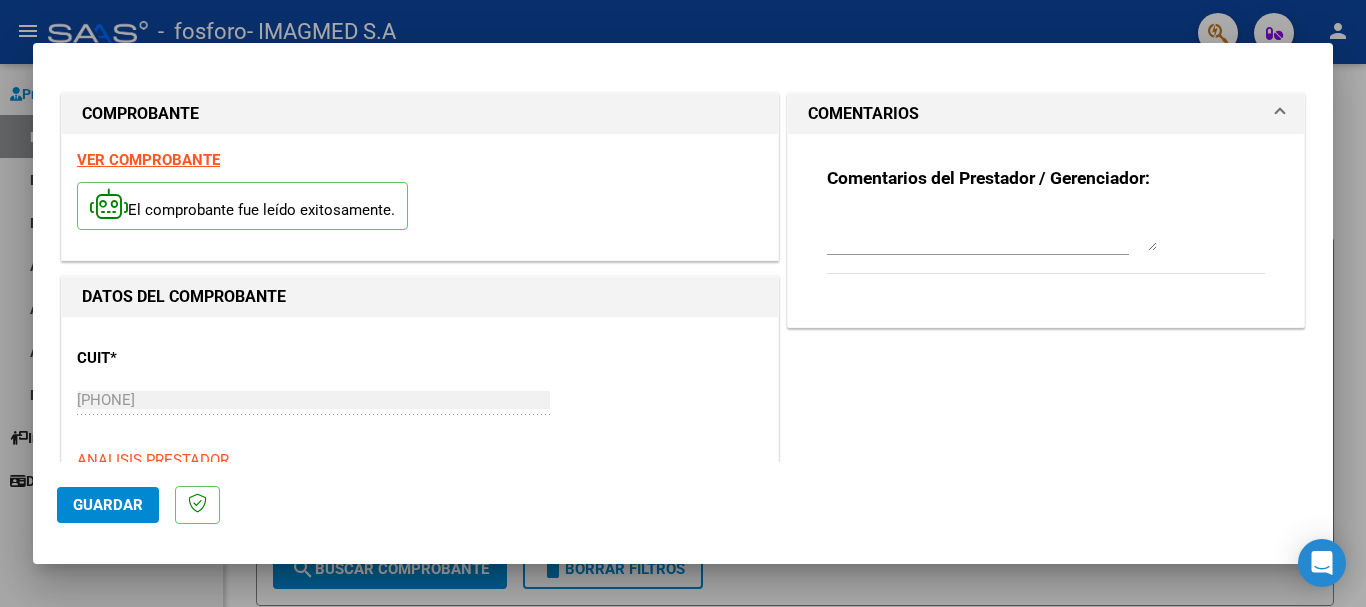 click at bounding box center [992, 231] 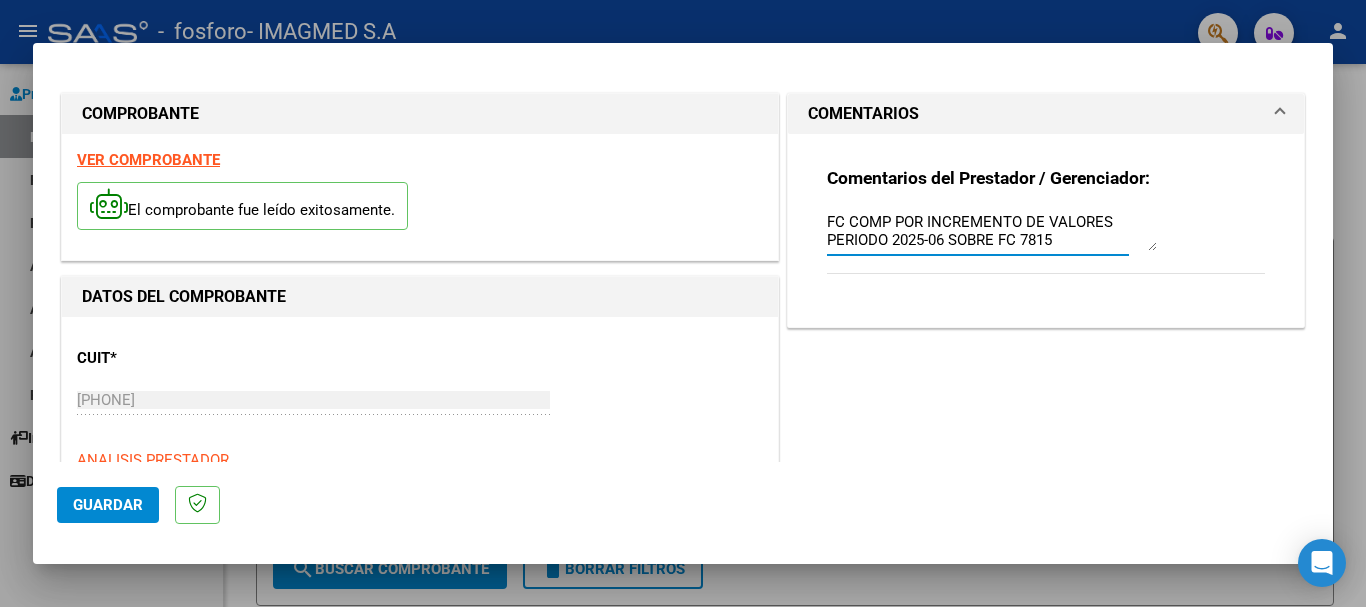 type on "FC COMP POR INCREMENTO DE VALORES PERIODO 2025-06 SOBRE FC 7815" 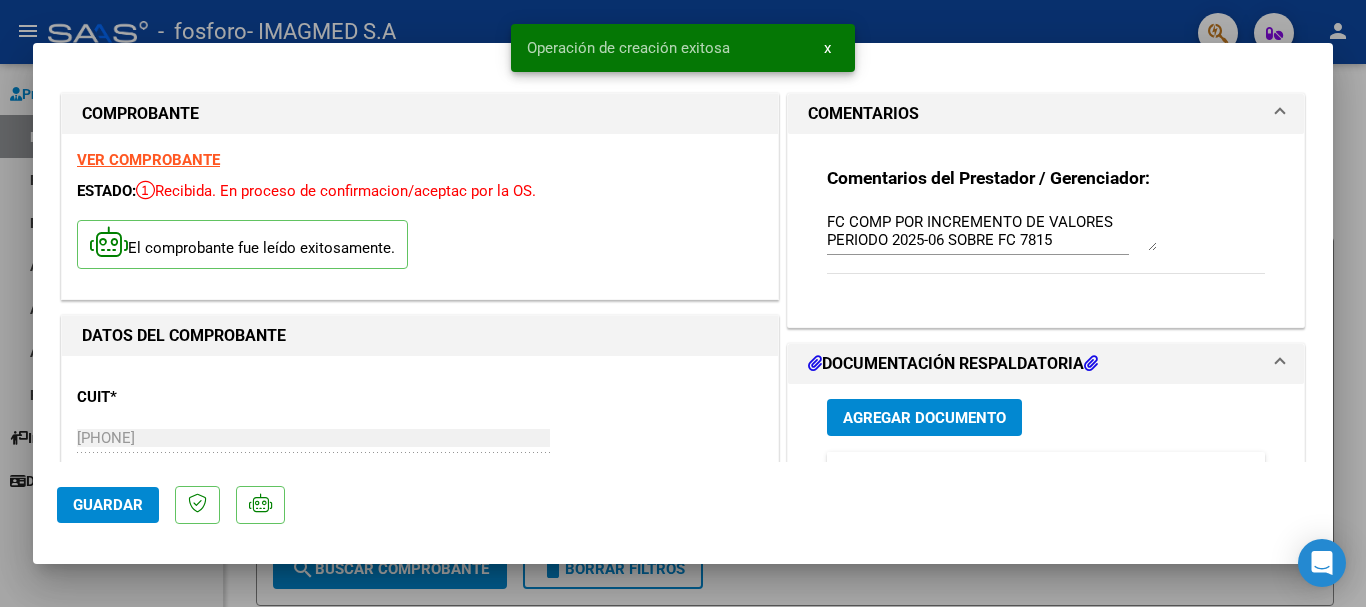 click on "Agregar Documento" at bounding box center (924, 418) 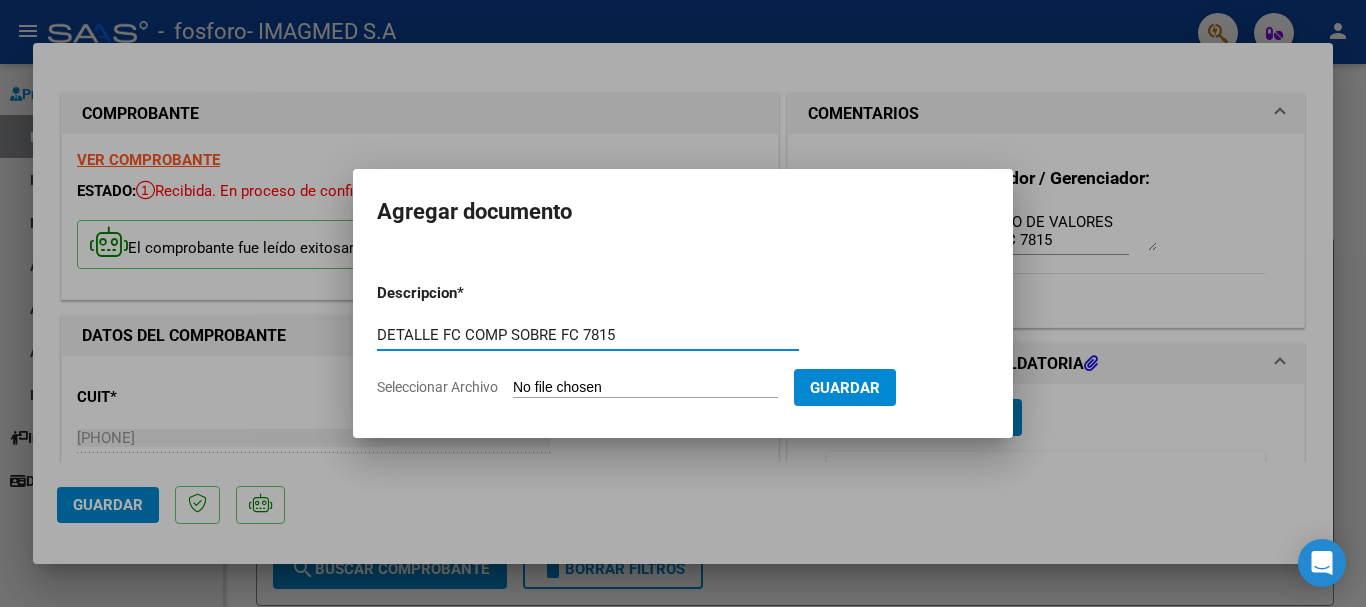 type on "DETALLE FC COMP SOBRE FC 7815" 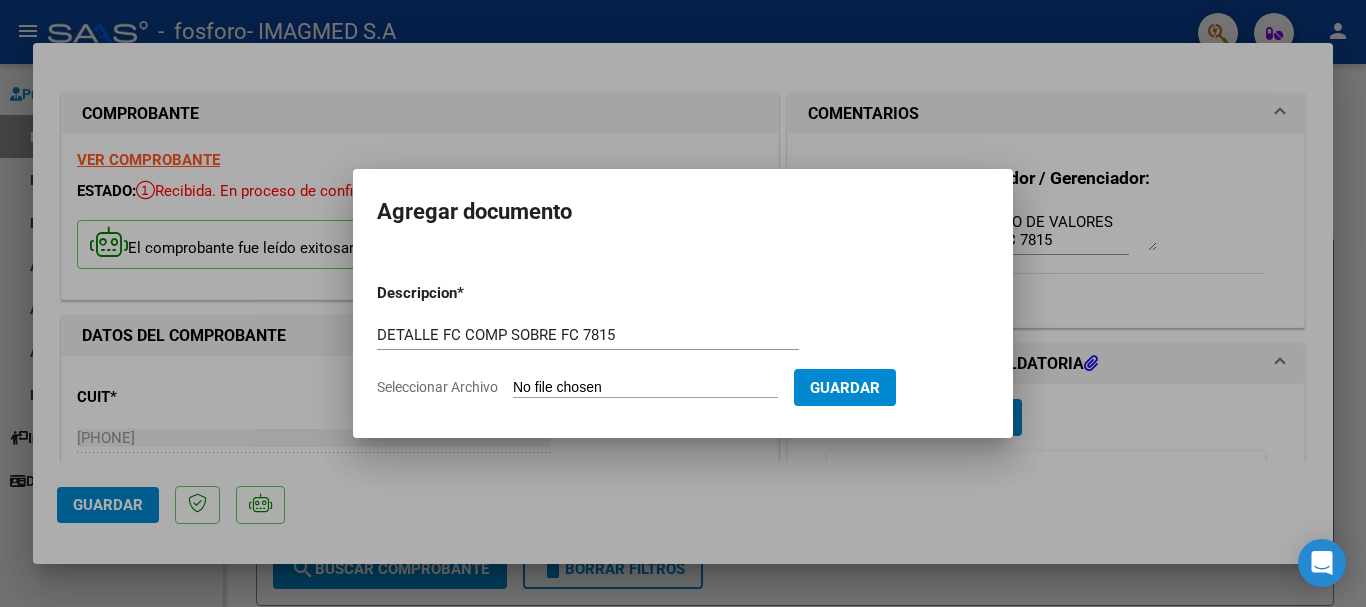 type on "C:\fakepath\DETALLE 23765 - FC 7841.pdf" 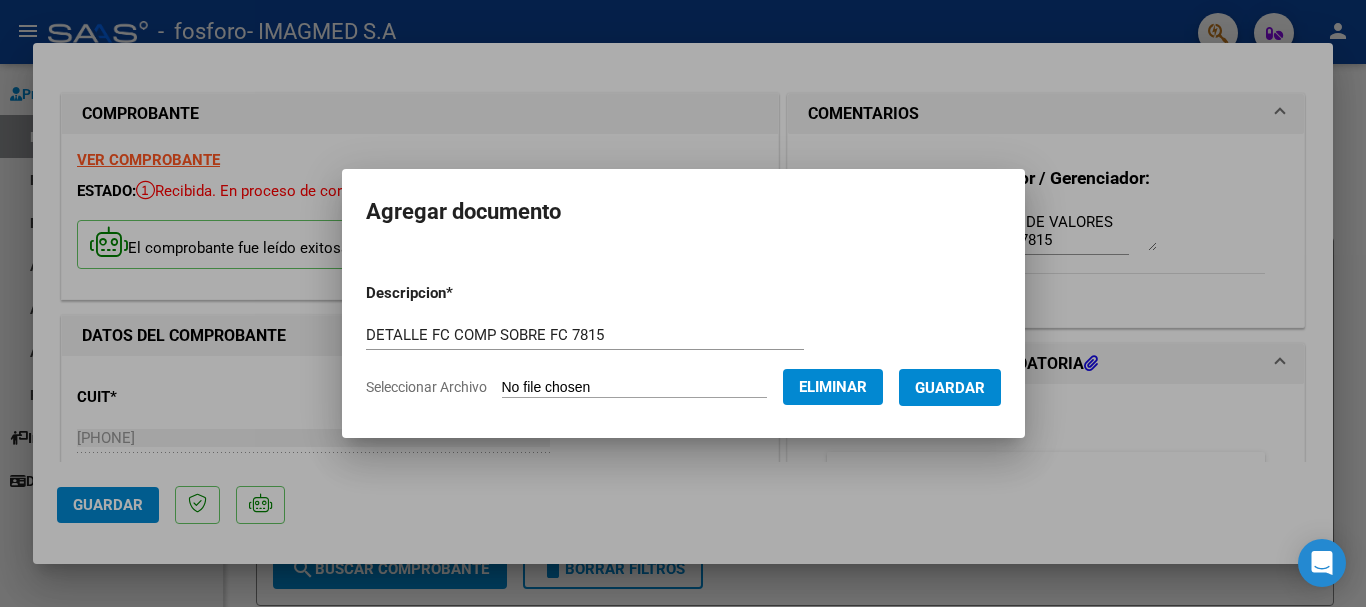 click on "Guardar" at bounding box center [950, 388] 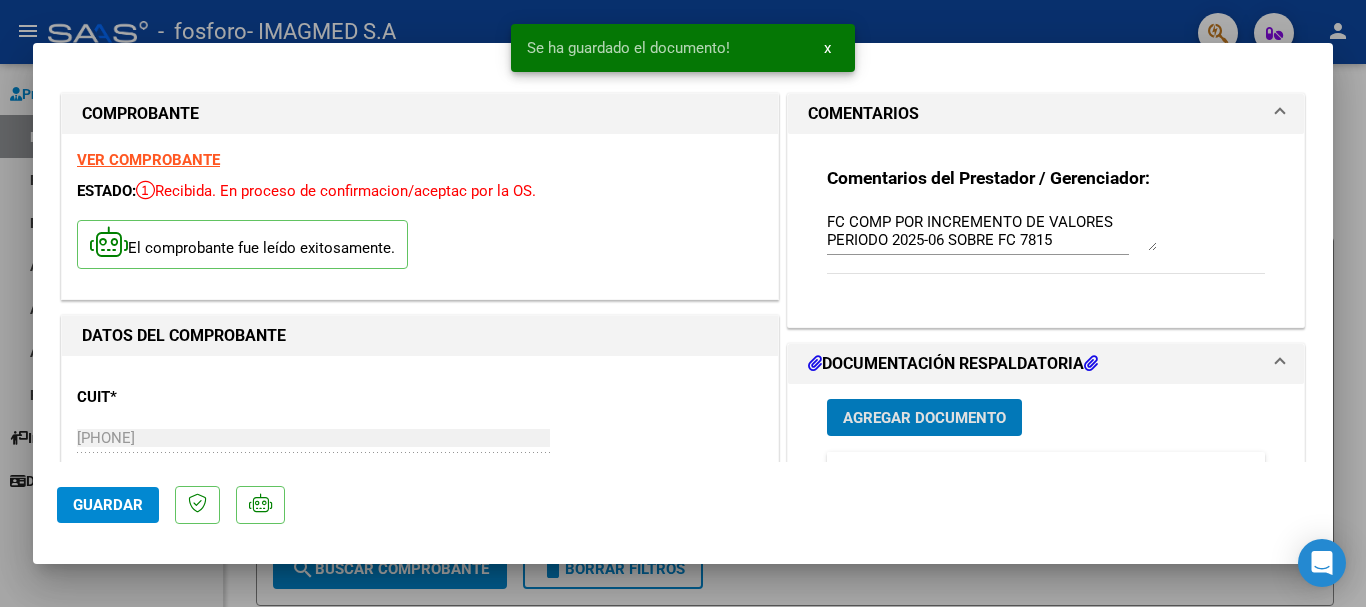 click on "Guardar" 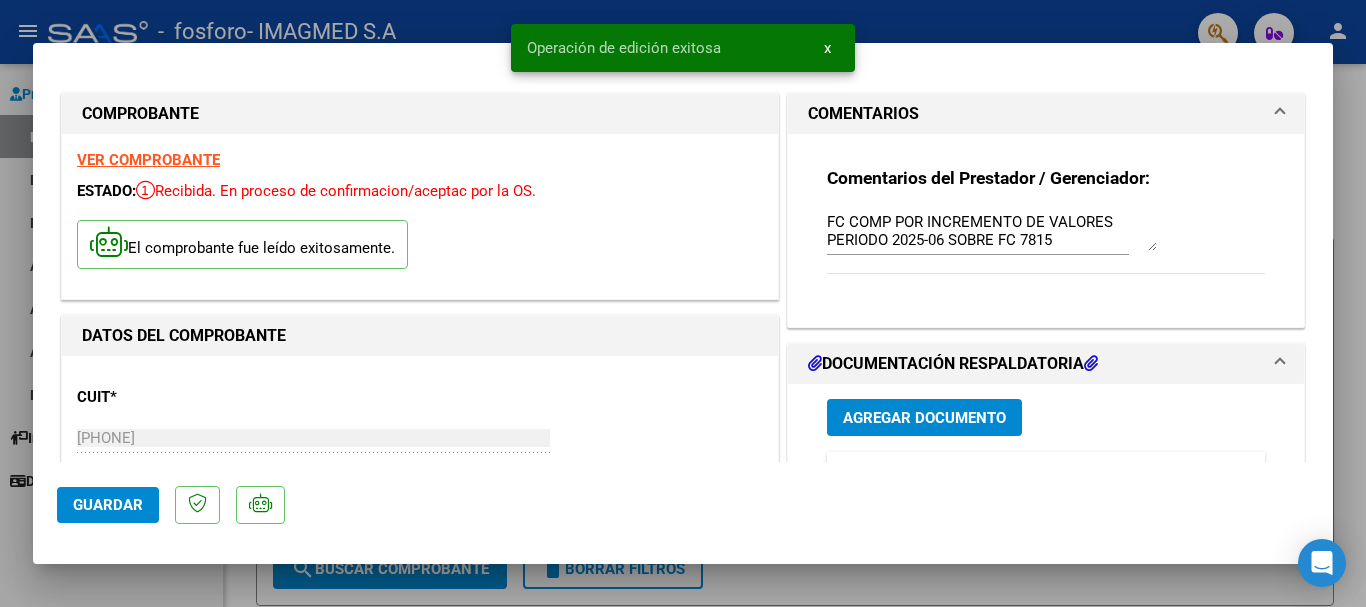 click at bounding box center [683, 303] 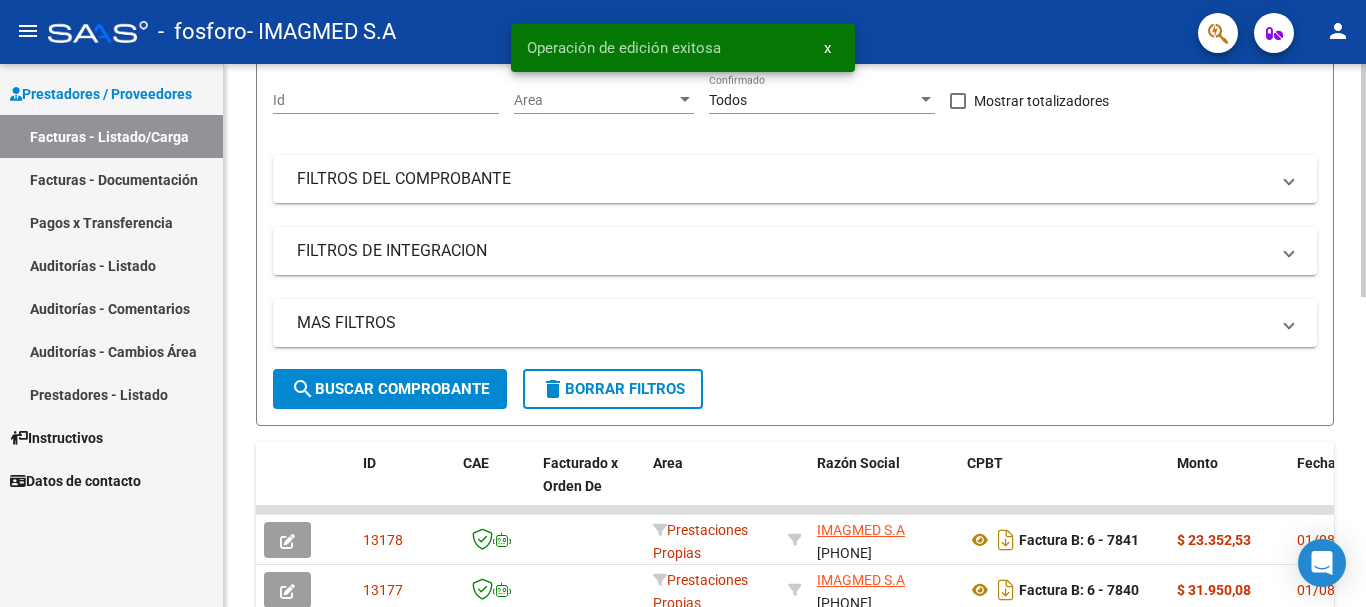 scroll, scrollTop: 400, scrollLeft: 0, axis: vertical 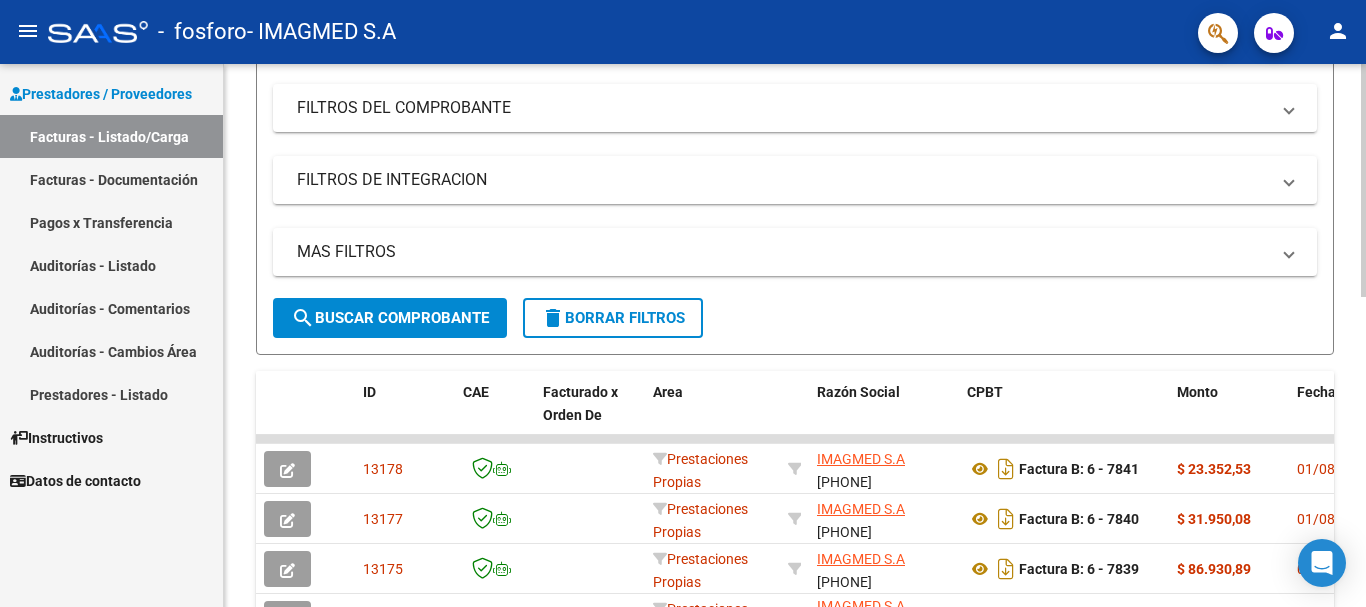 click 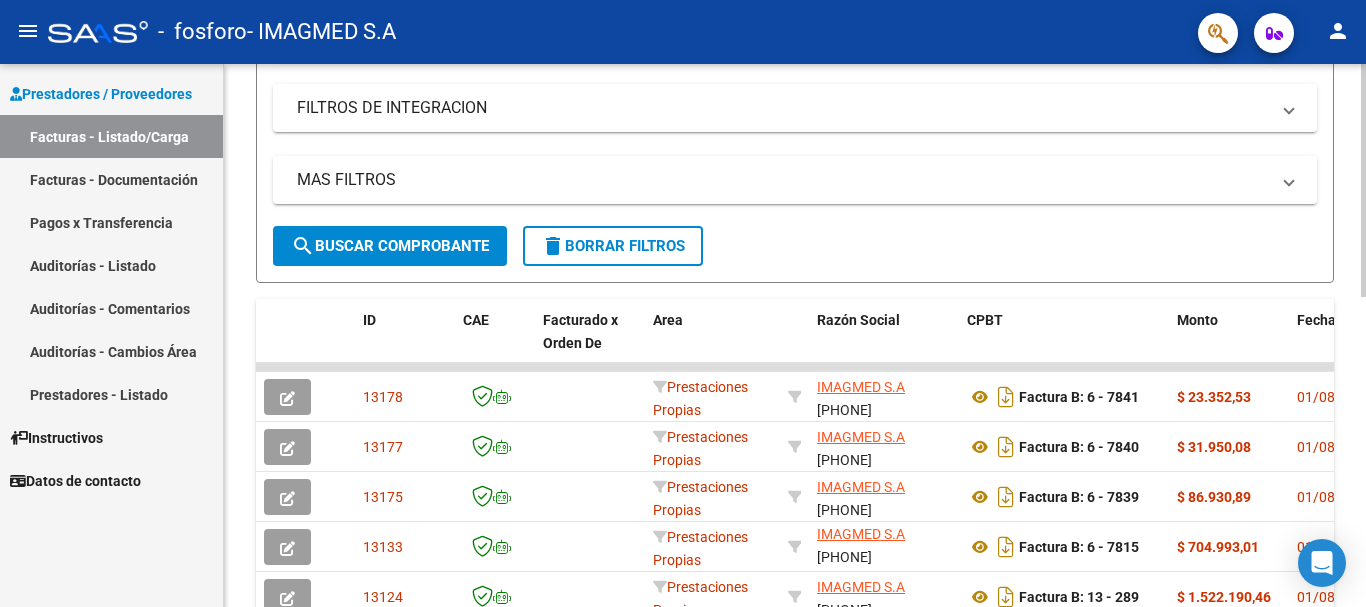 scroll, scrollTop: 319, scrollLeft: 0, axis: vertical 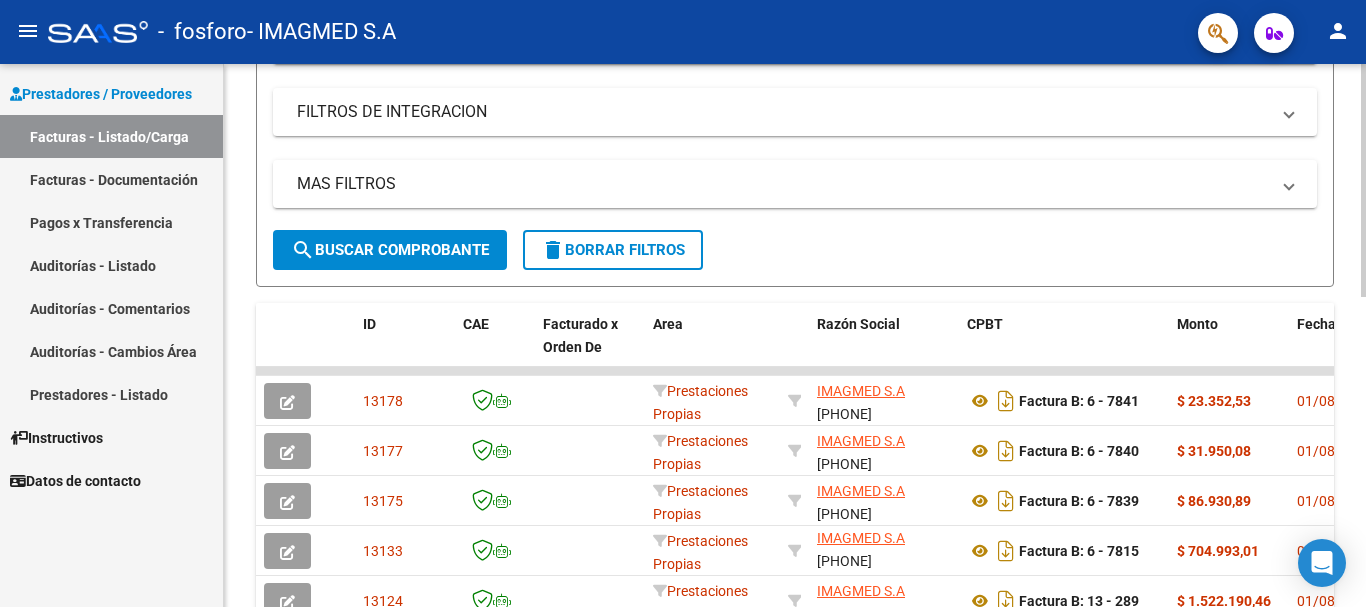 click 